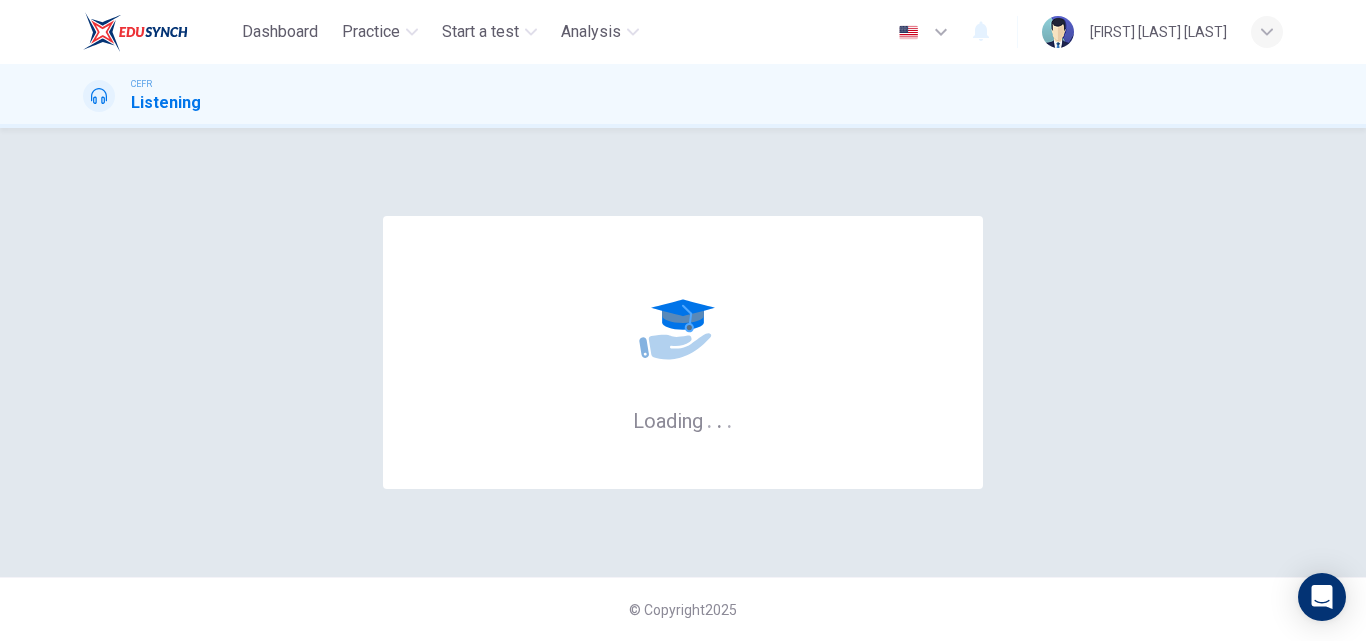 scroll, scrollTop: 0, scrollLeft: 0, axis: both 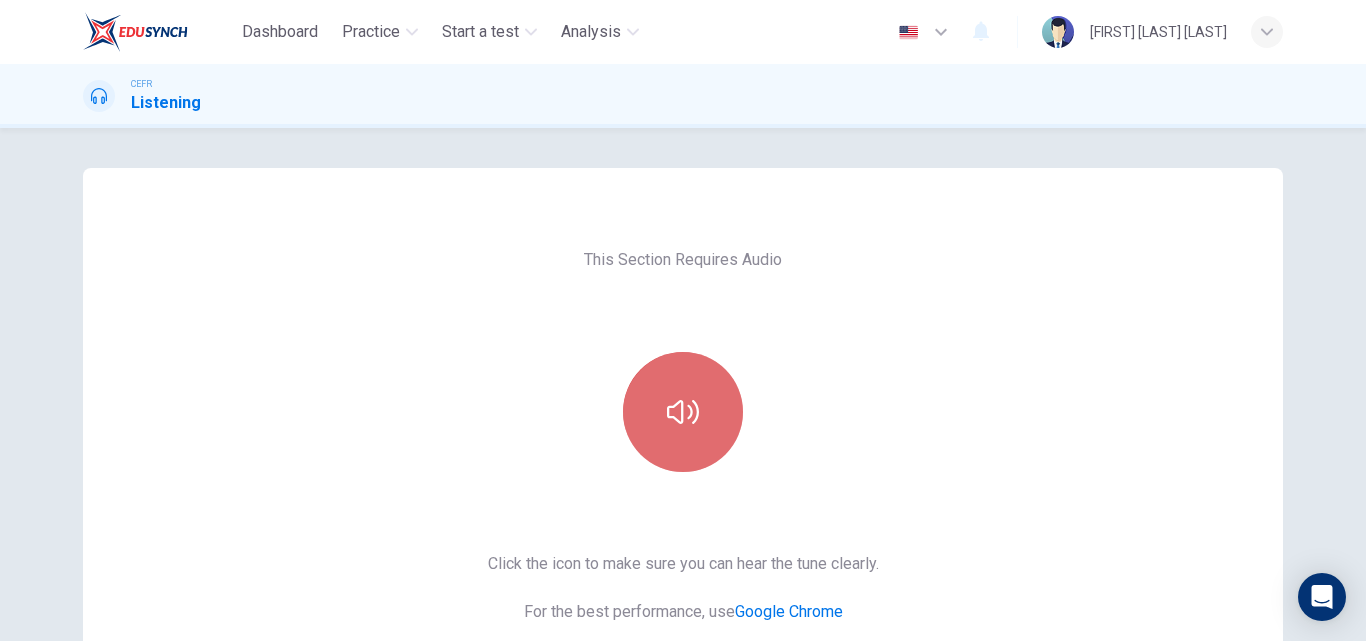 click at bounding box center (683, 412) 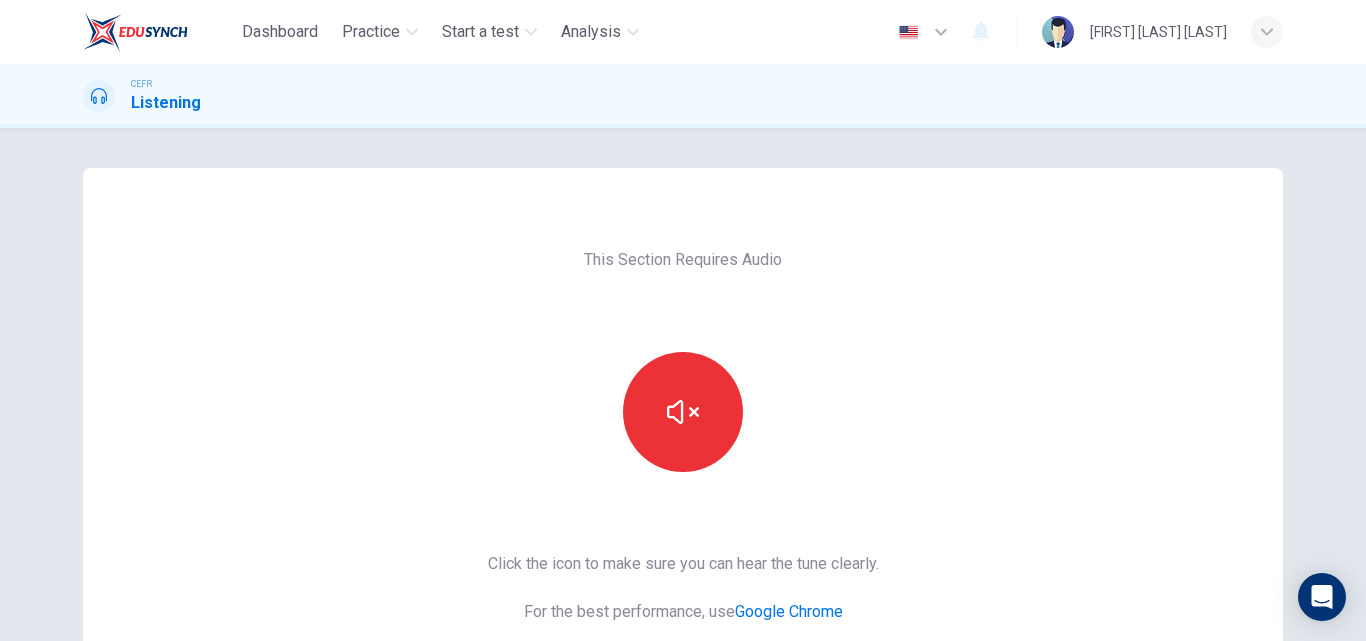 type 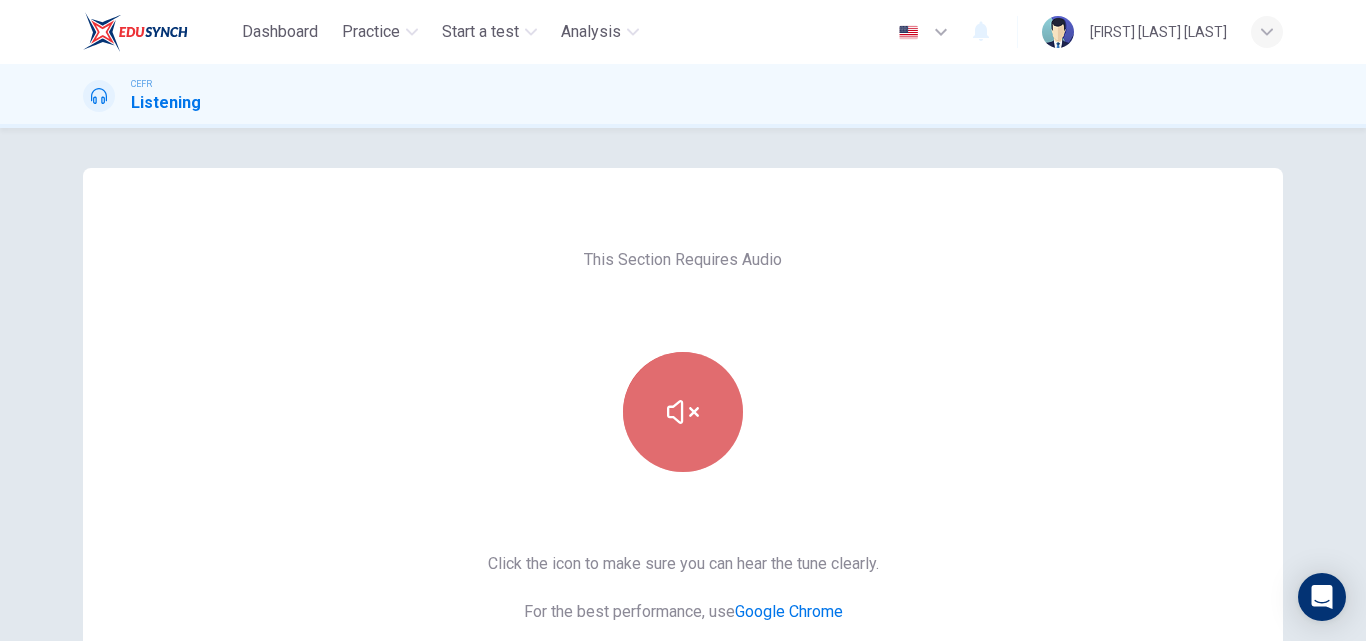 click at bounding box center [683, 412] 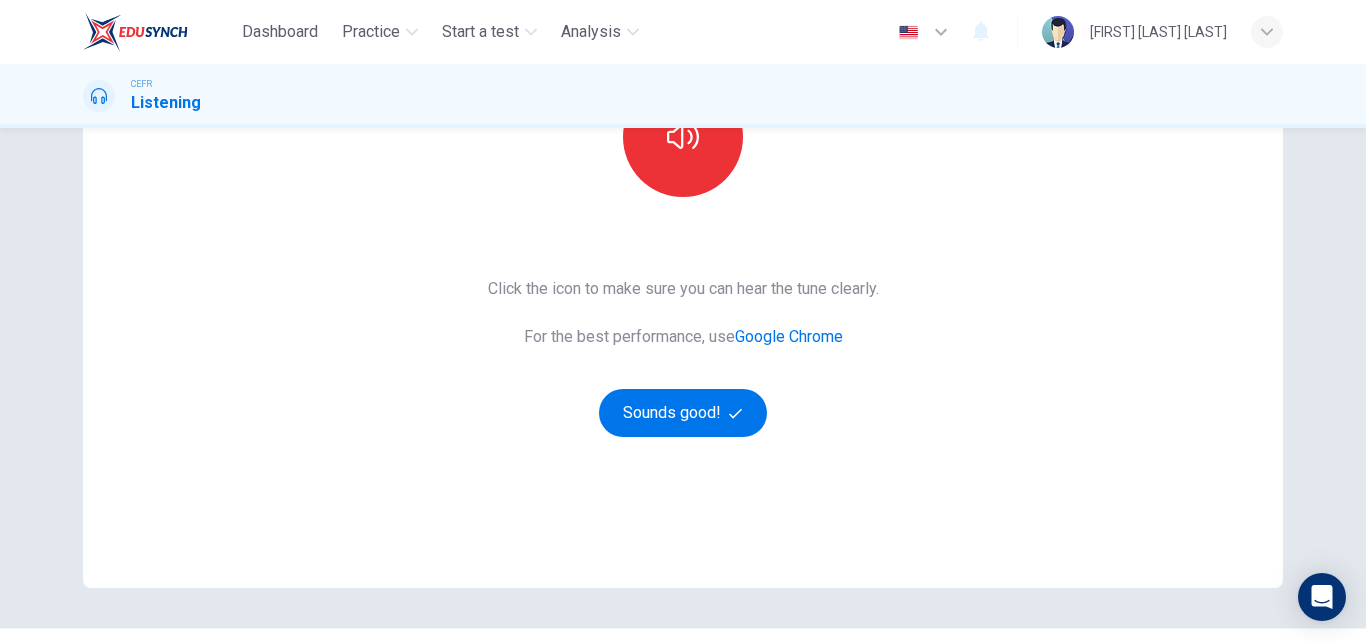 scroll, scrollTop: 326, scrollLeft: 0, axis: vertical 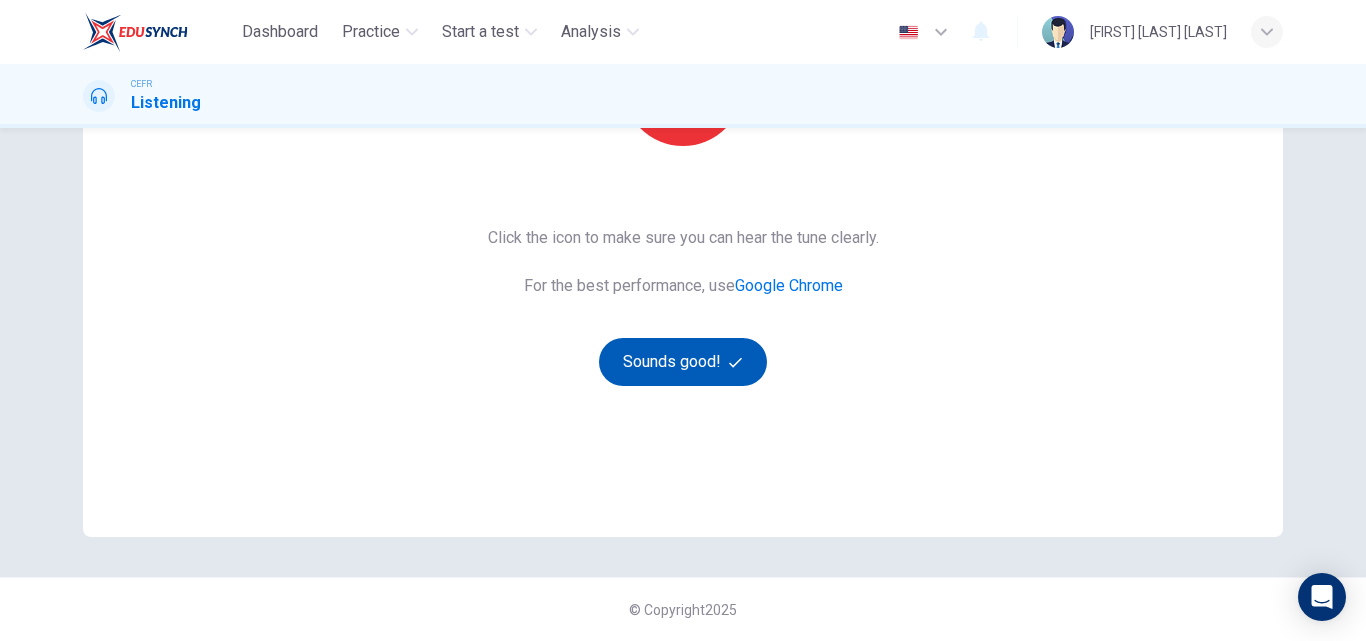 click on "Sounds good!" at bounding box center (683, 362) 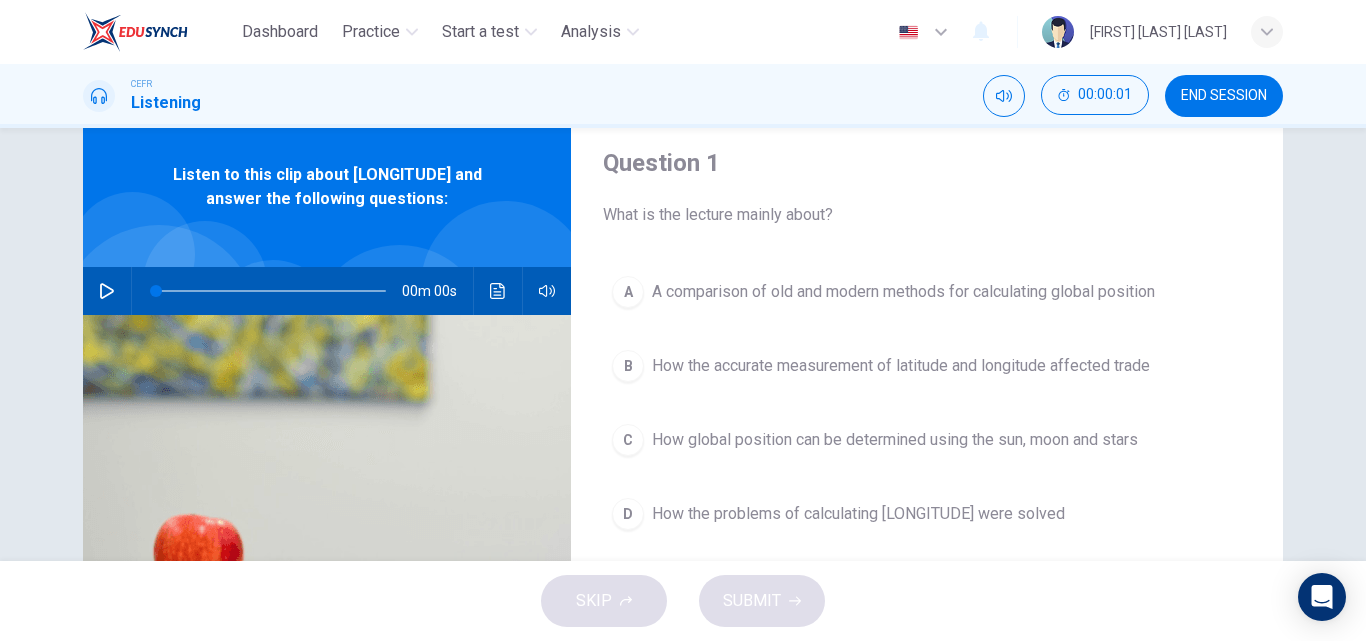 scroll, scrollTop: 0, scrollLeft: 0, axis: both 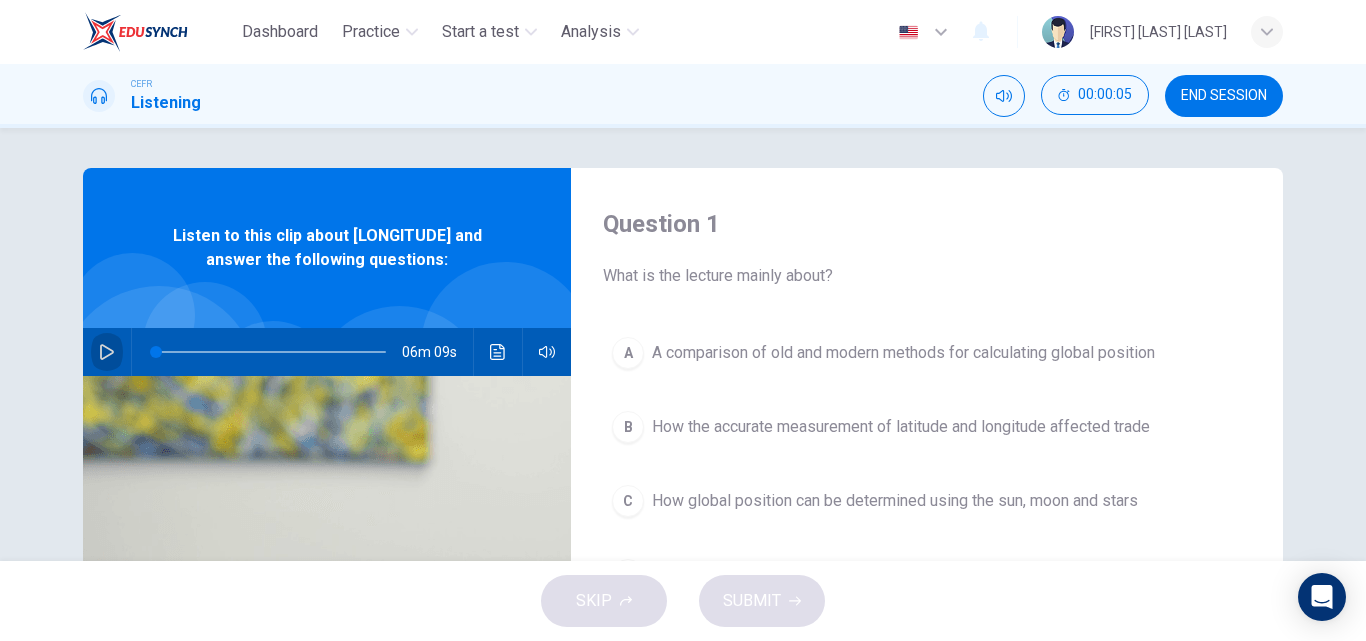 click at bounding box center [107, 352] 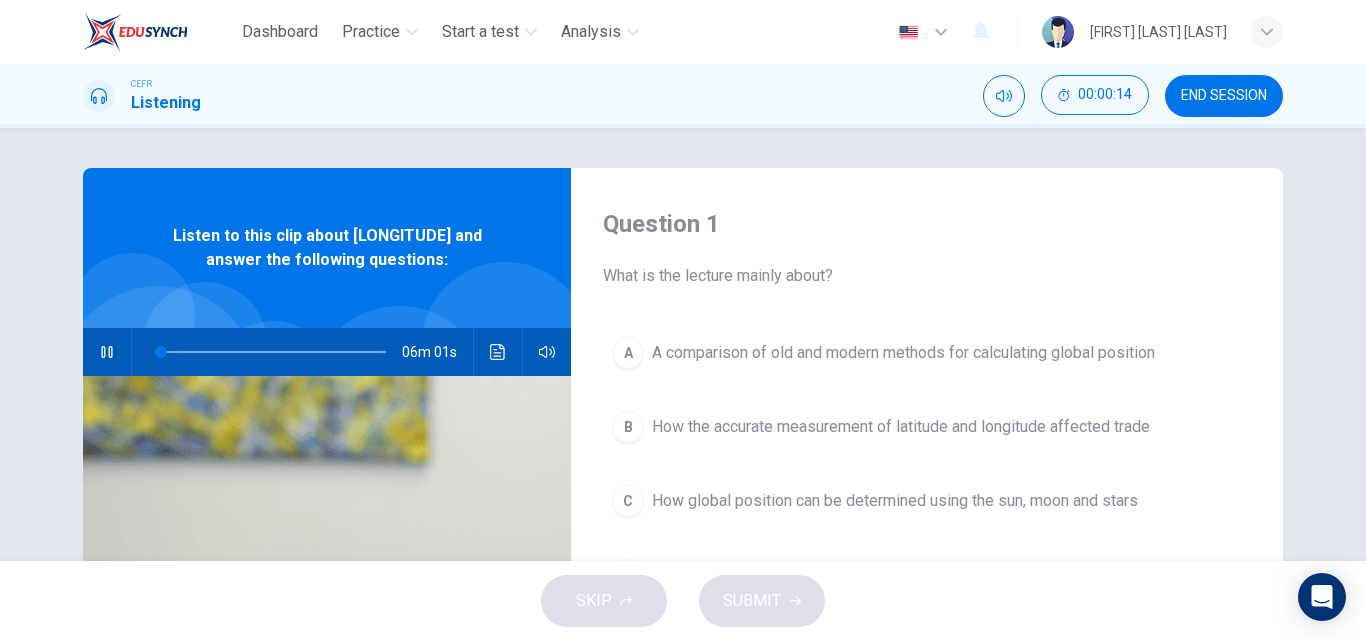 type 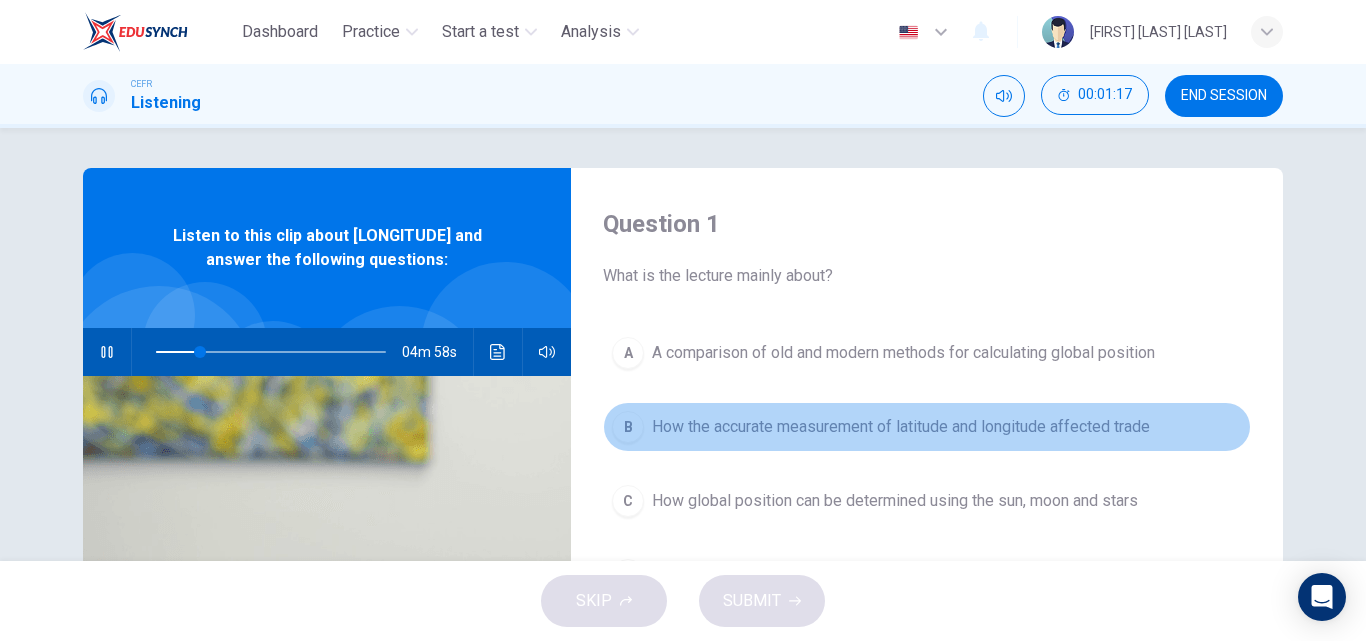 click on "How the accurate measurement of latitude and longitude affected trade" at bounding box center [903, 353] 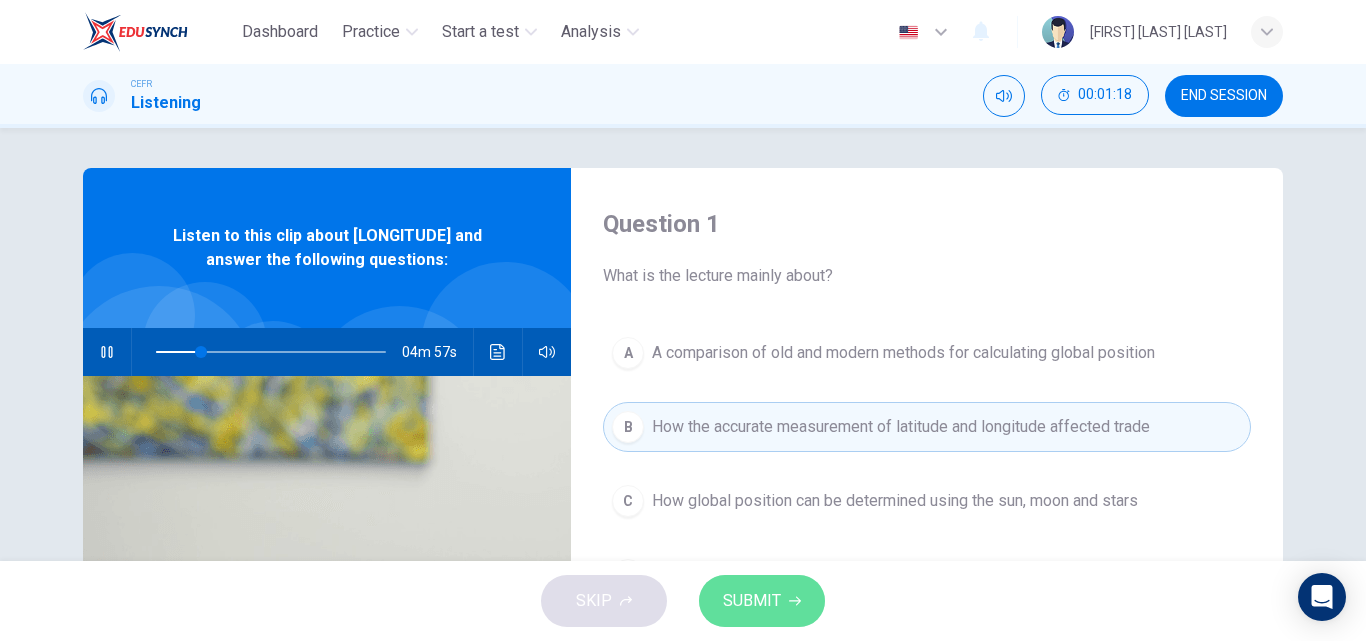 click on "SUBMIT" at bounding box center [762, 601] 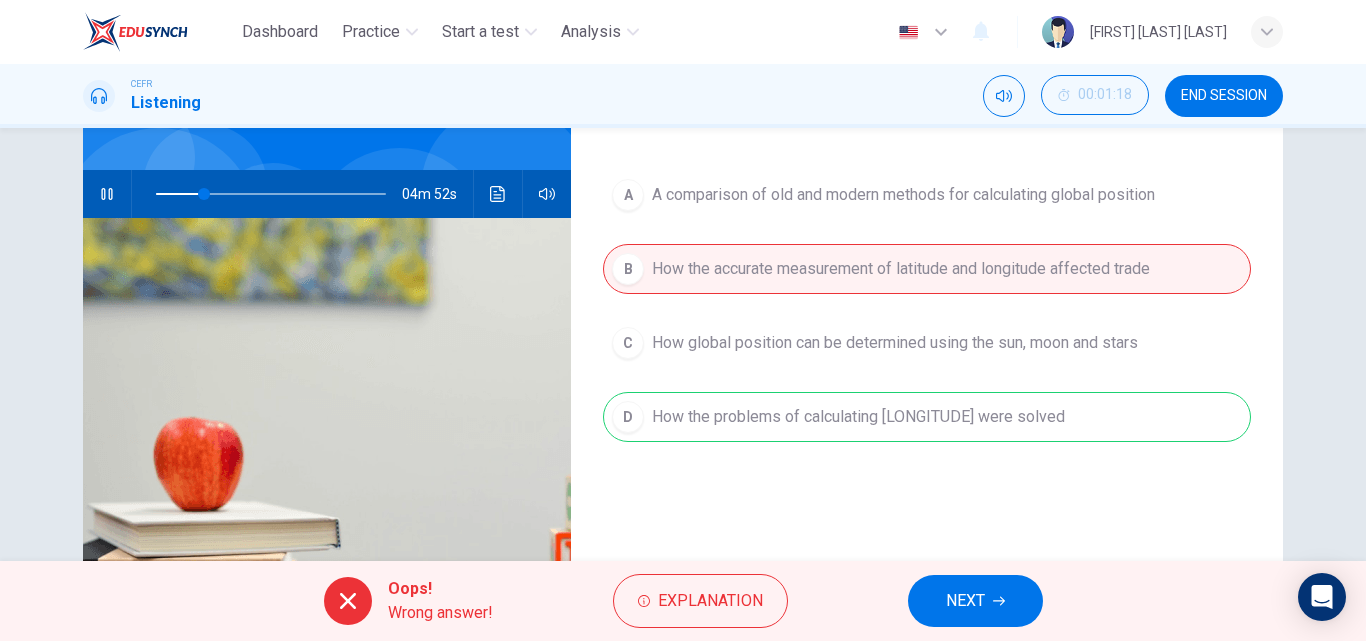 scroll, scrollTop: 159, scrollLeft: 0, axis: vertical 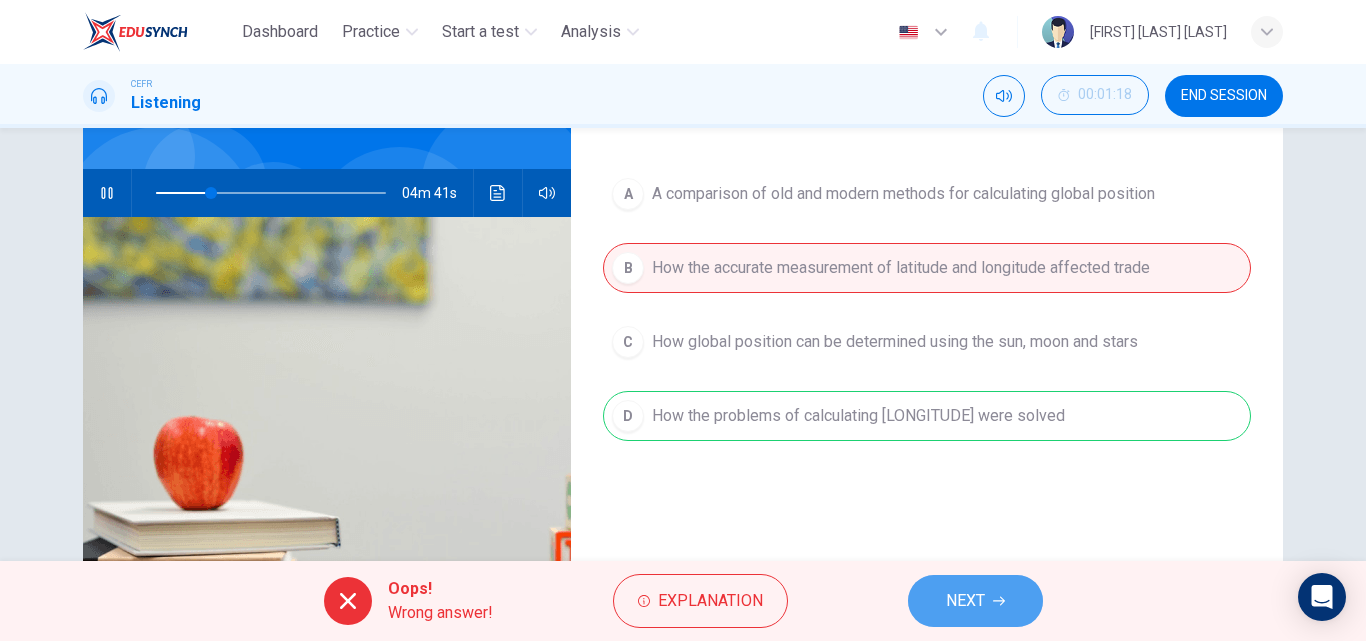 click on "NEXT" at bounding box center [965, 601] 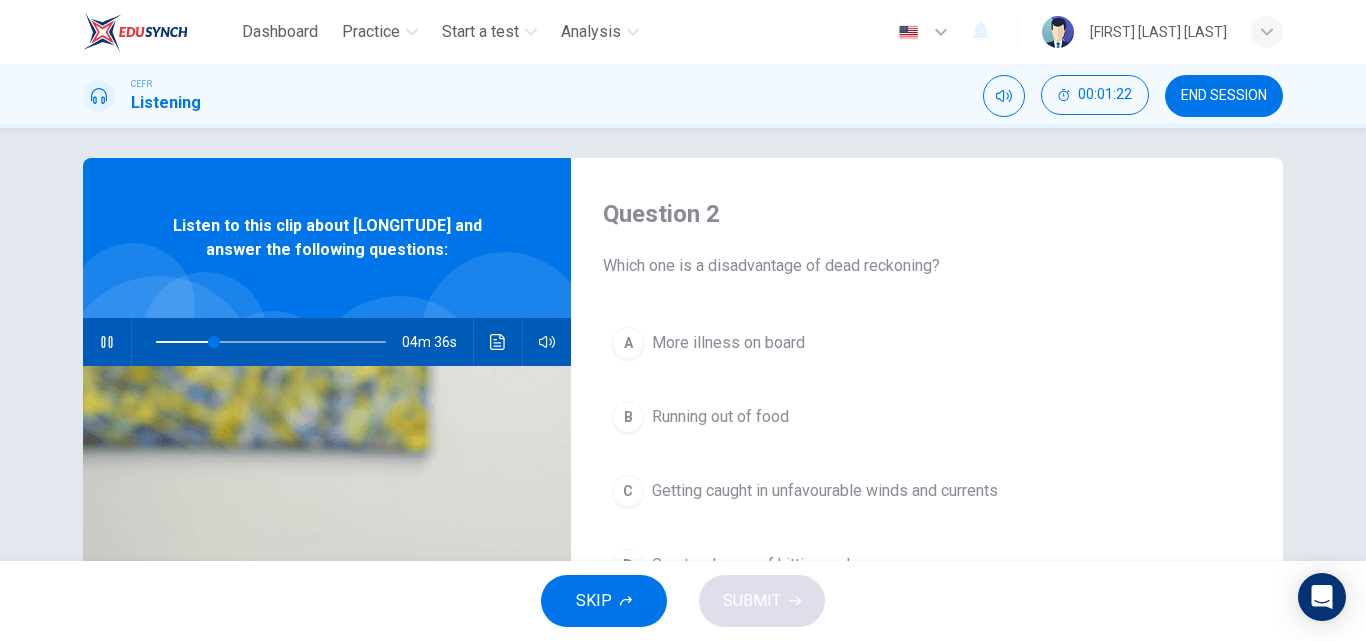 scroll, scrollTop: 6, scrollLeft: 0, axis: vertical 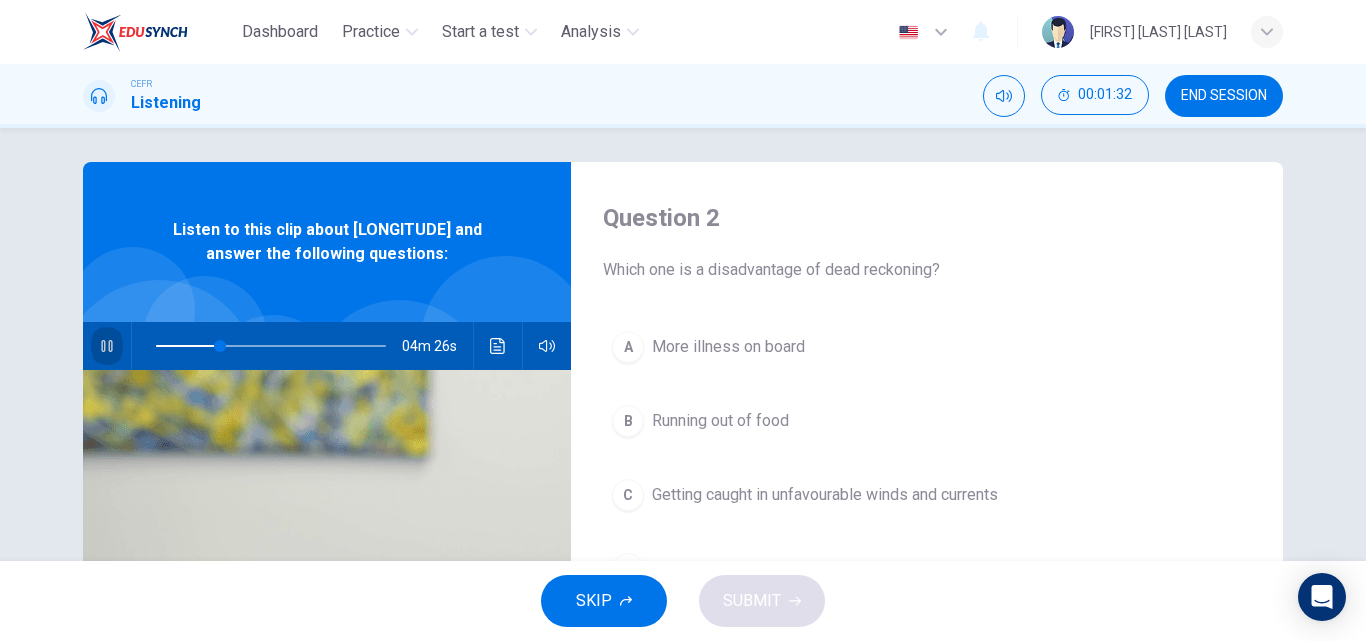 click at bounding box center [107, 346] 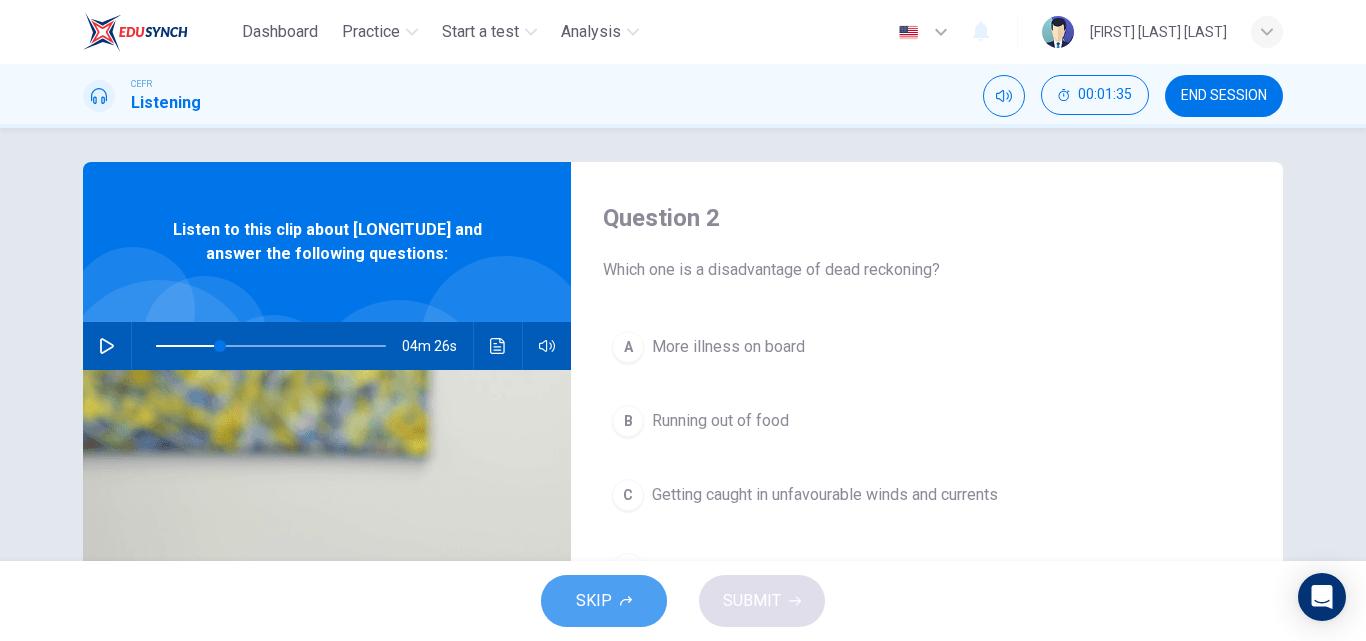 click on "SKIP" at bounding box center (604, 601) 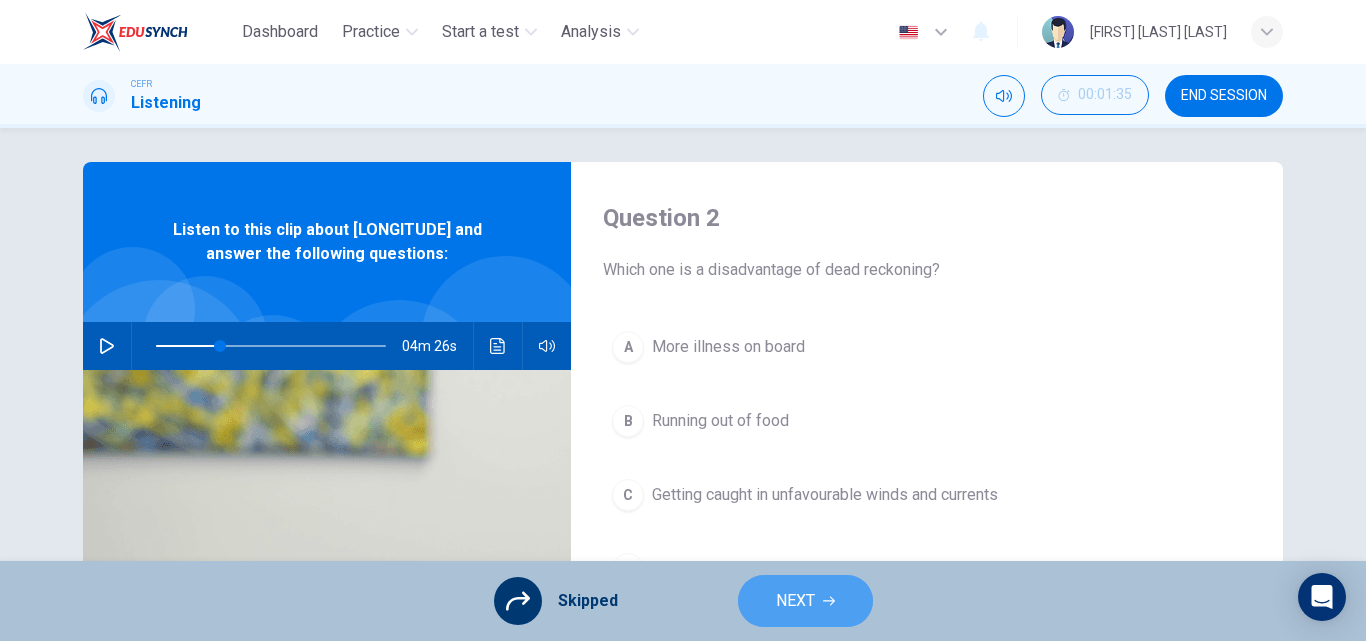 click on "NEXT" at bounding box center (805, 601) 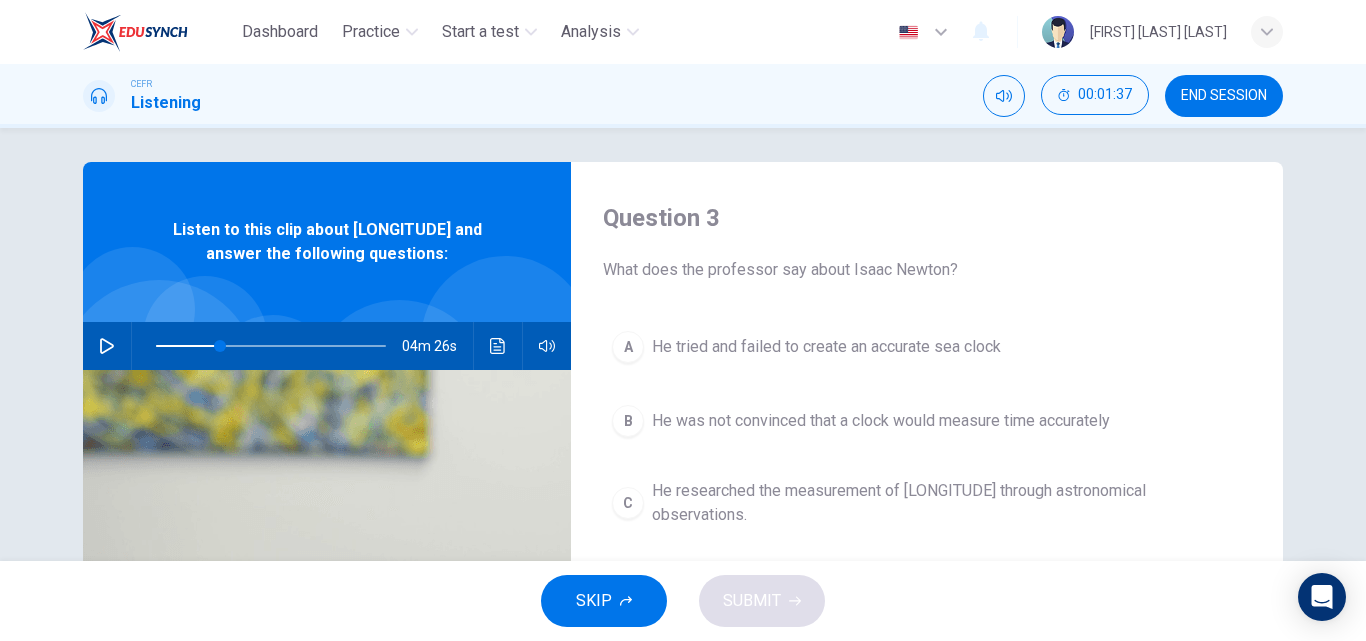scroll, scrollTop: 0, scrollLeft: 0, axis: both 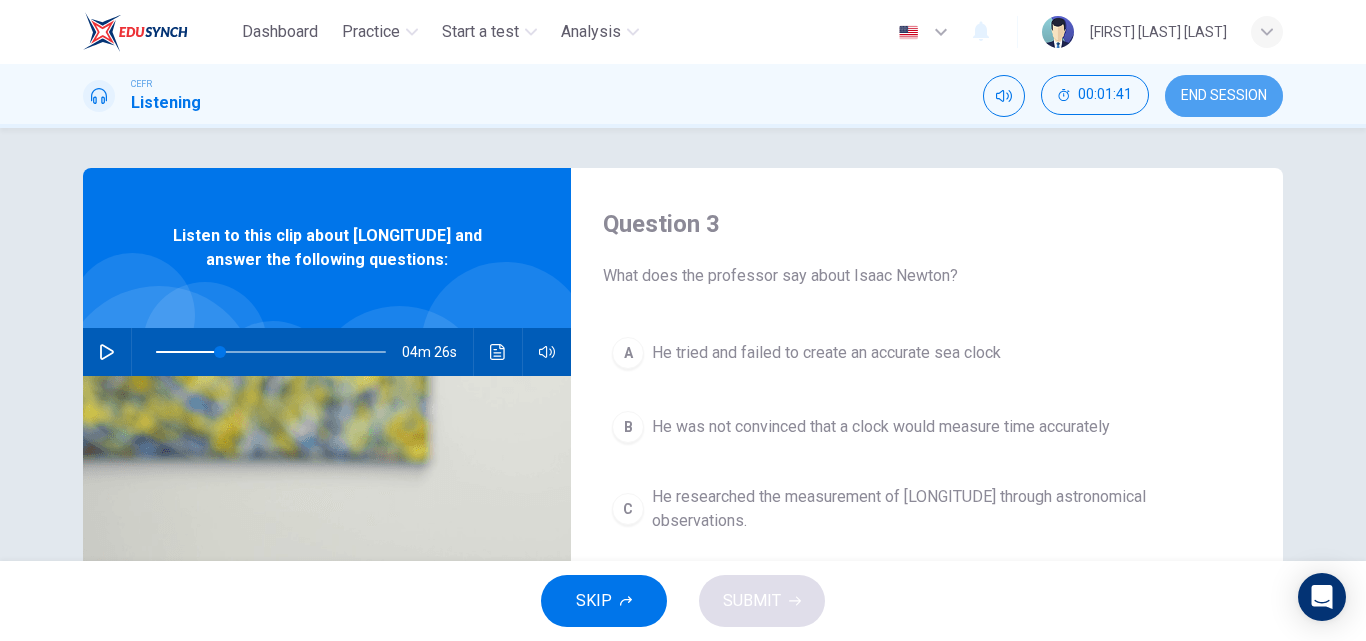 click on "END SESSION" at bounding box center [1224, 96] 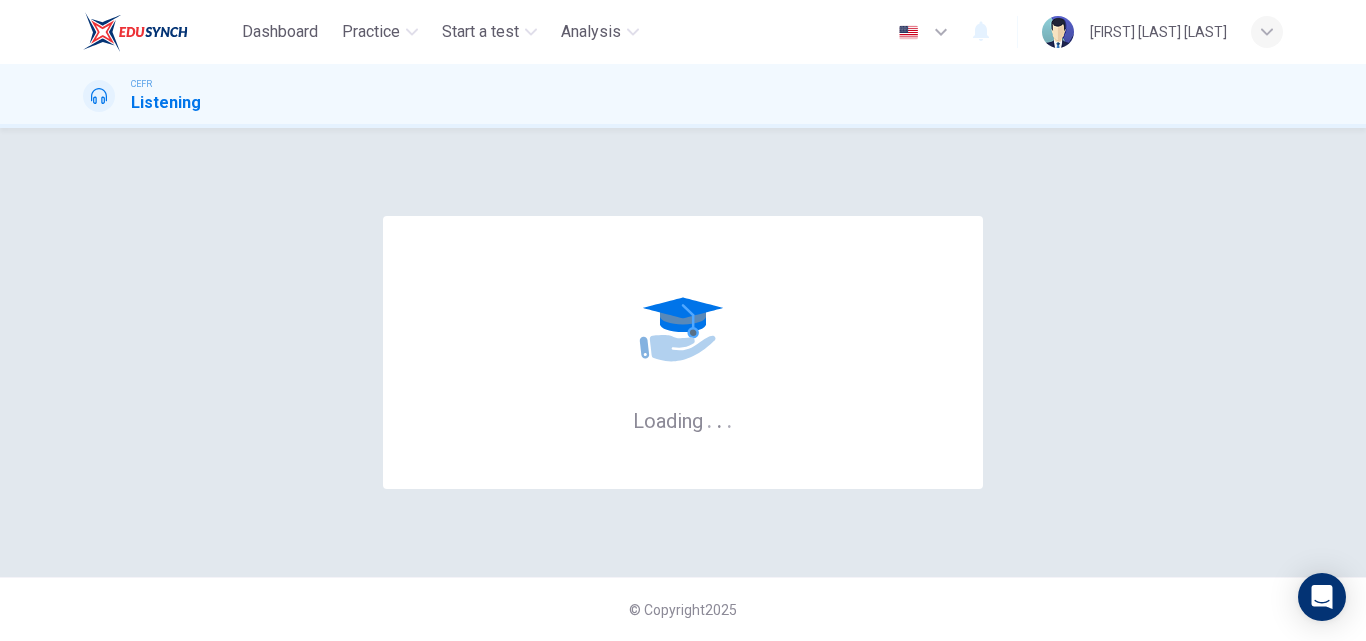 scroll, scrollTop: 0, scrollLeft: 0, axis: both 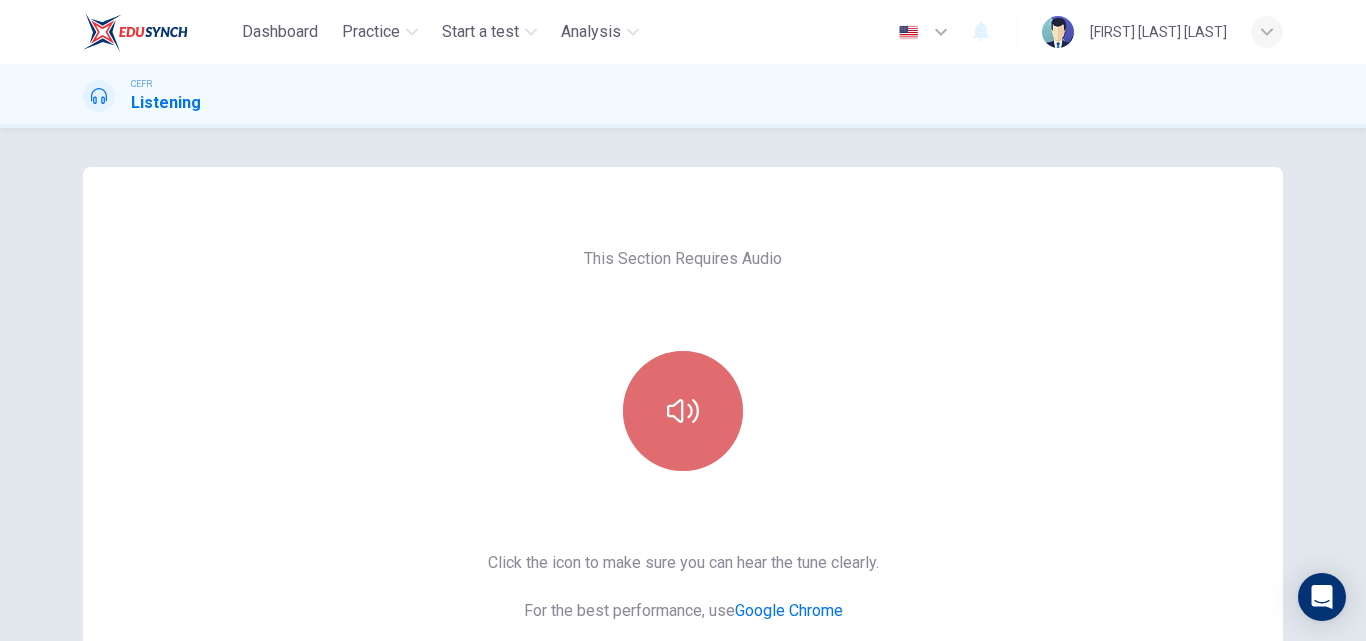 click at bounding box center (683, 411) 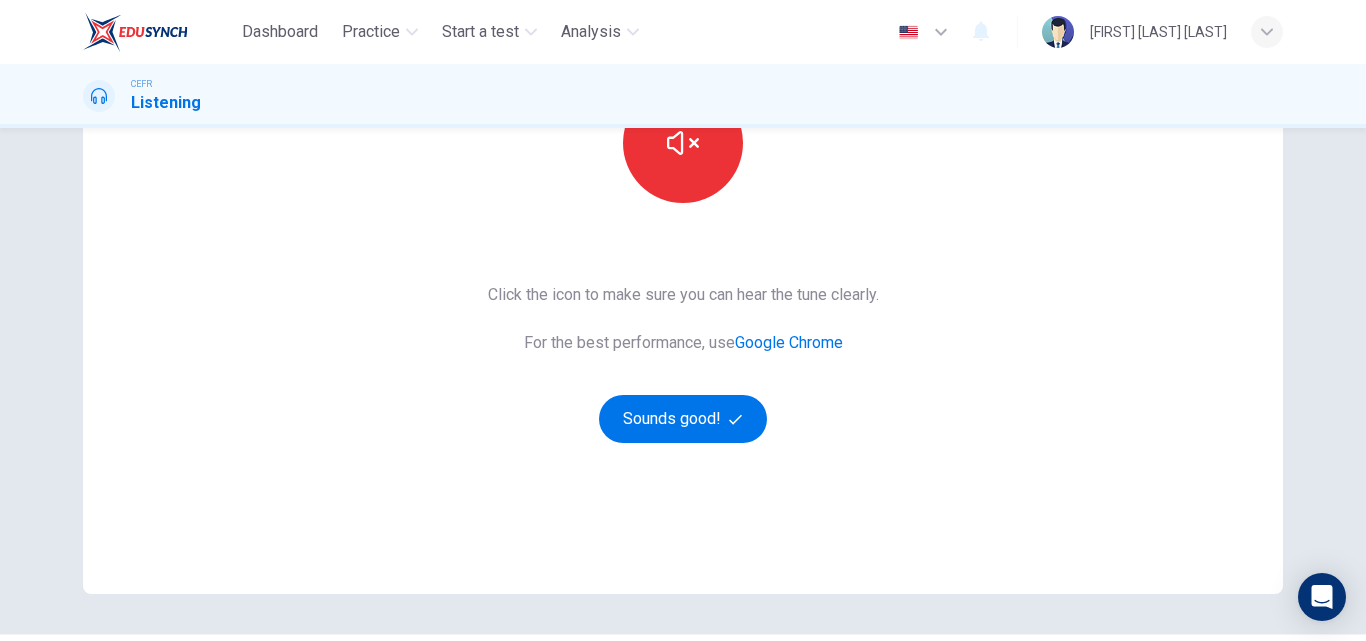 scroll, scrollTop: 269, scrollLeft: 0, axis: vertical 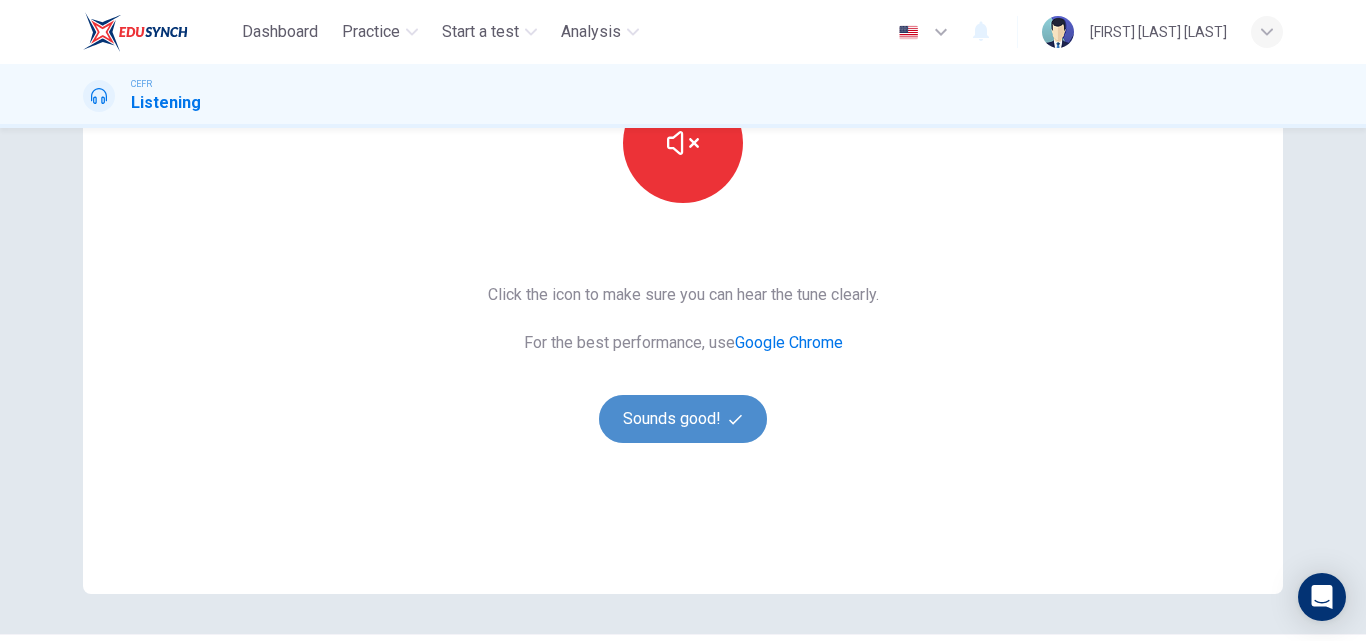 click on "Sounds good!" at bounding box center (683, 419) 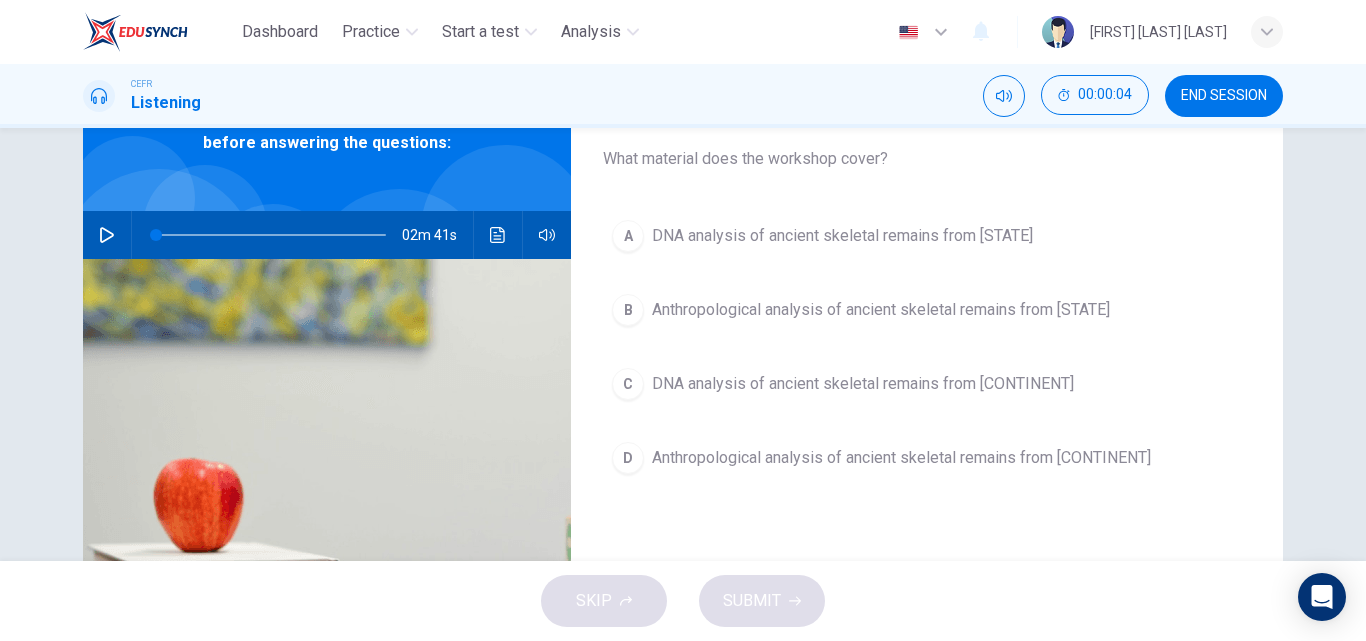 scroll, scrollTop: 118, scrollLeft: 0, axis: vertical 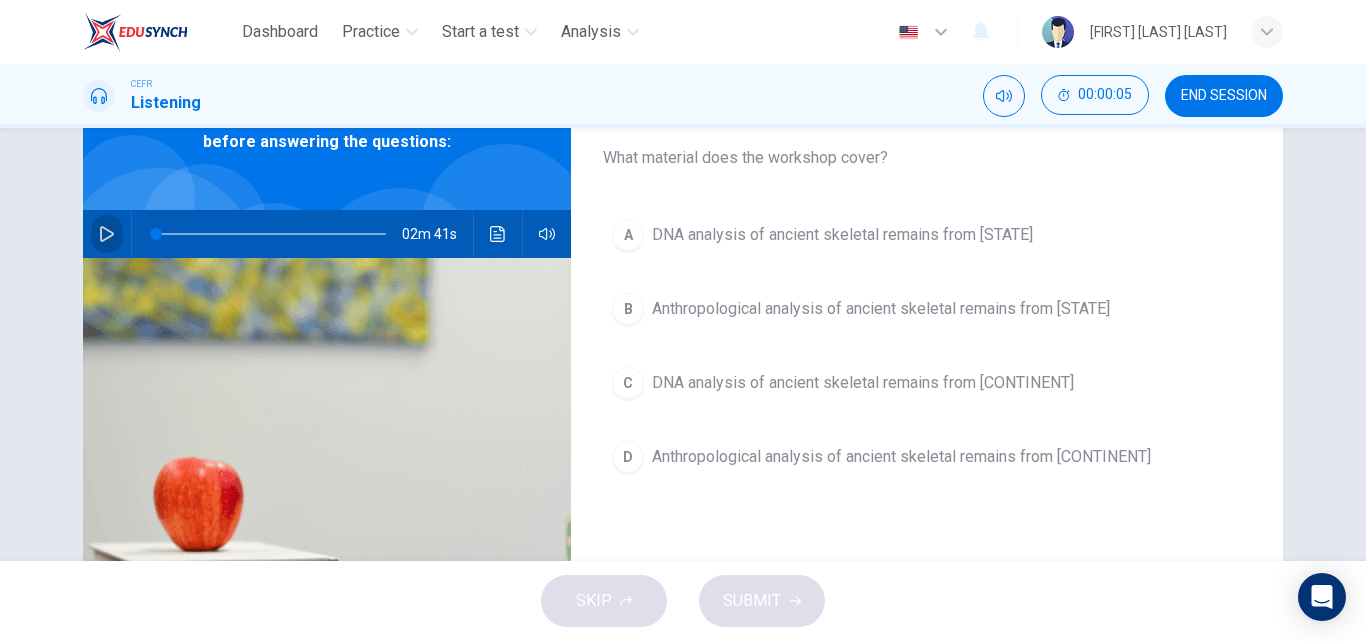 click at bounding box center [107, 234] 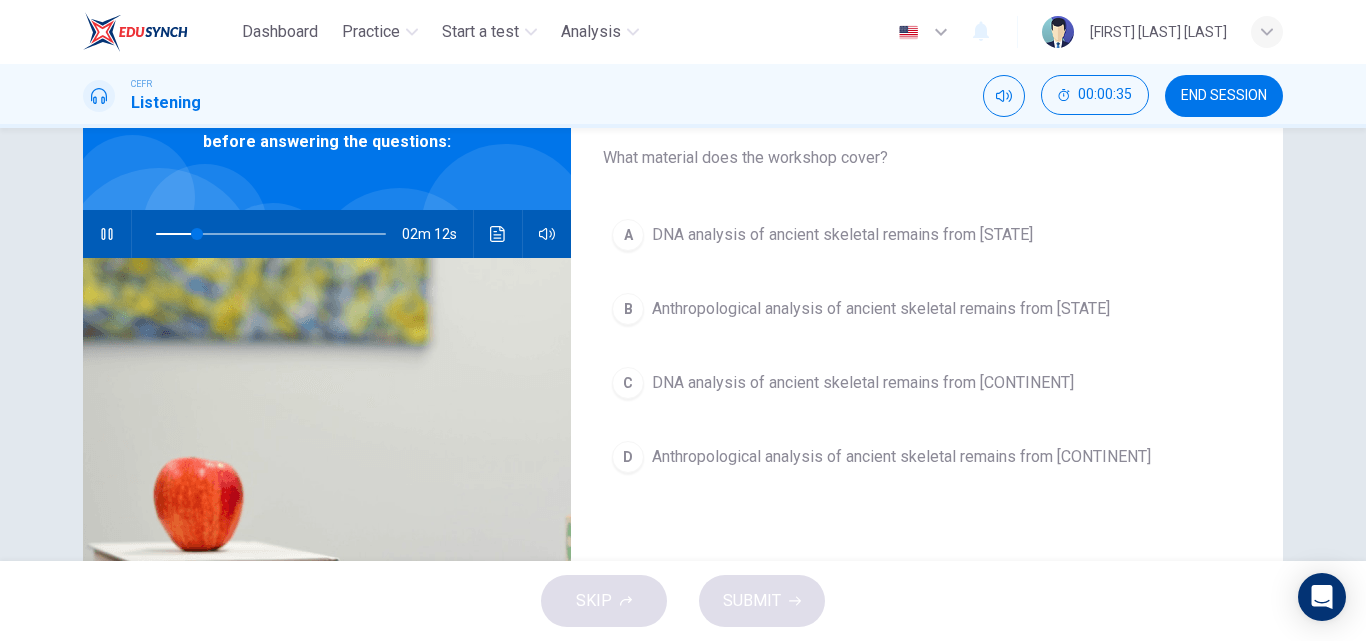 type 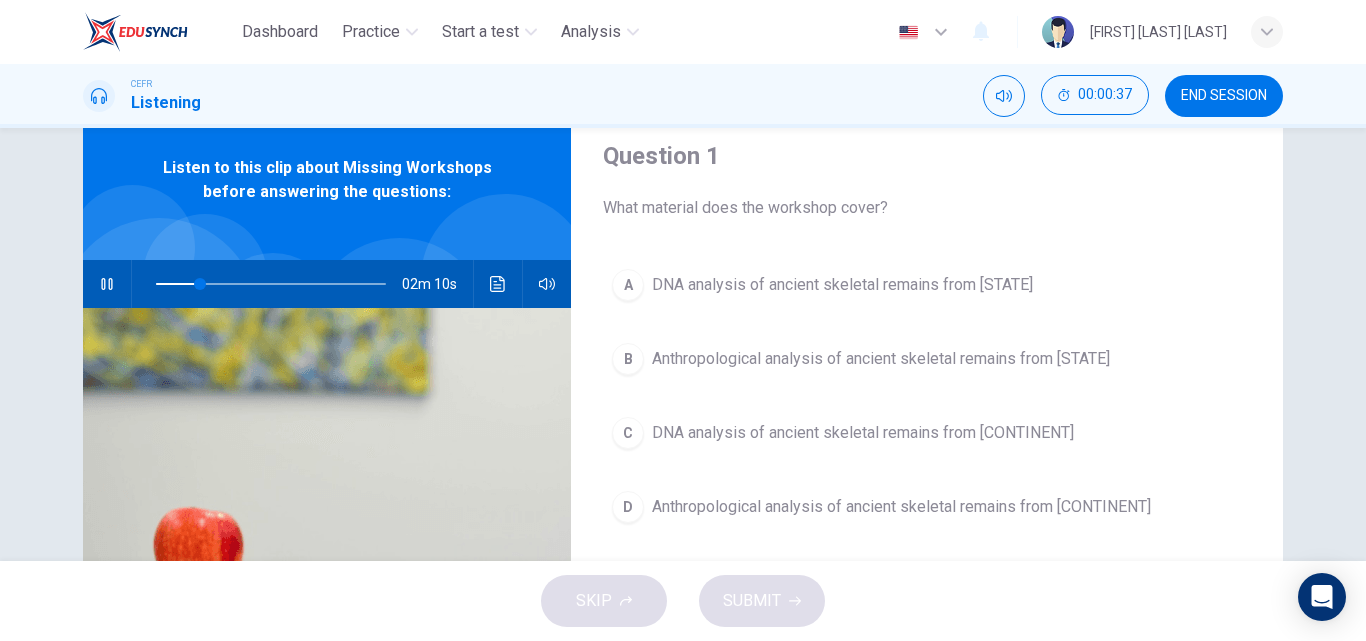 scroll, scrollTop: 67, scrollLeft: 0, axis: vertical 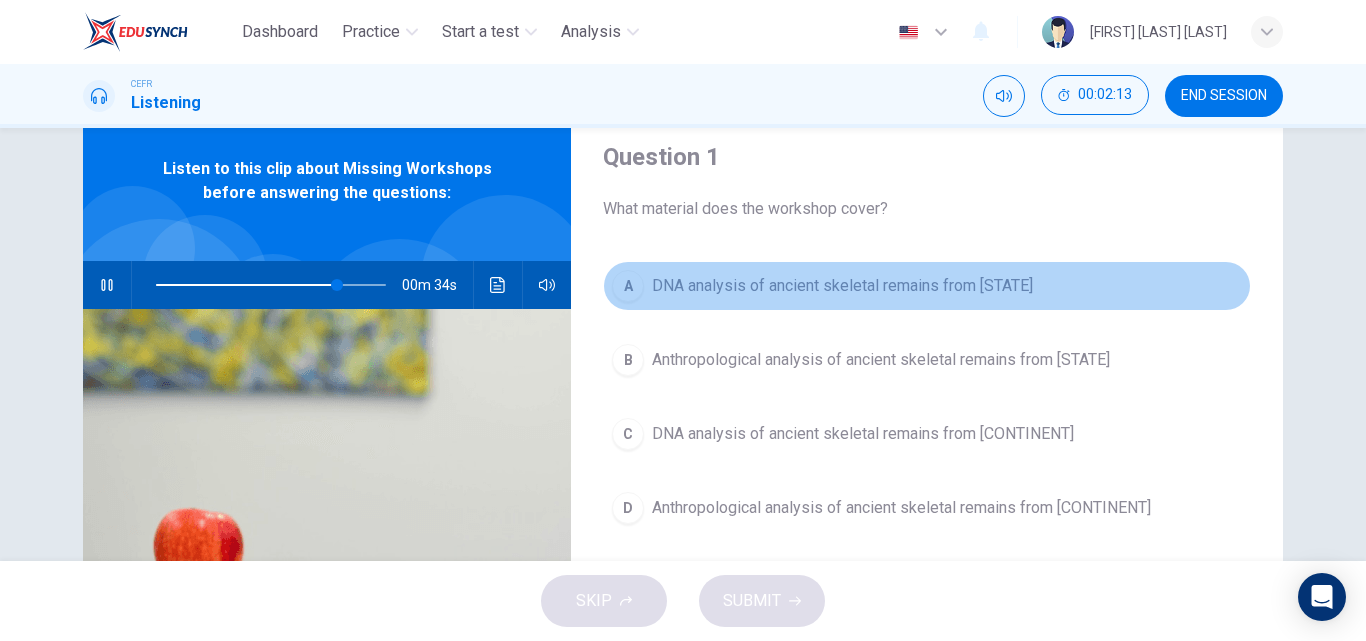 click on "DNA analysis of ancient skeletal remains from [STATE]" at bounding box center (842, 286) 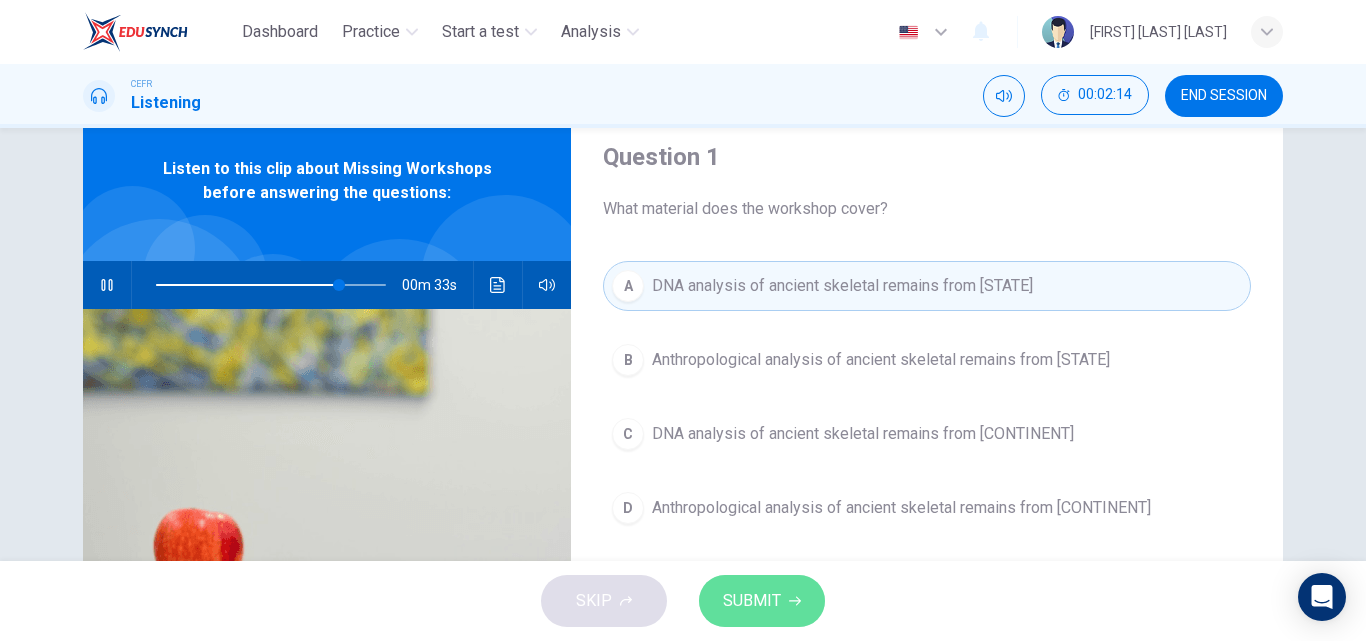 click on "SUBMIT" at bounding box center (752, 601) 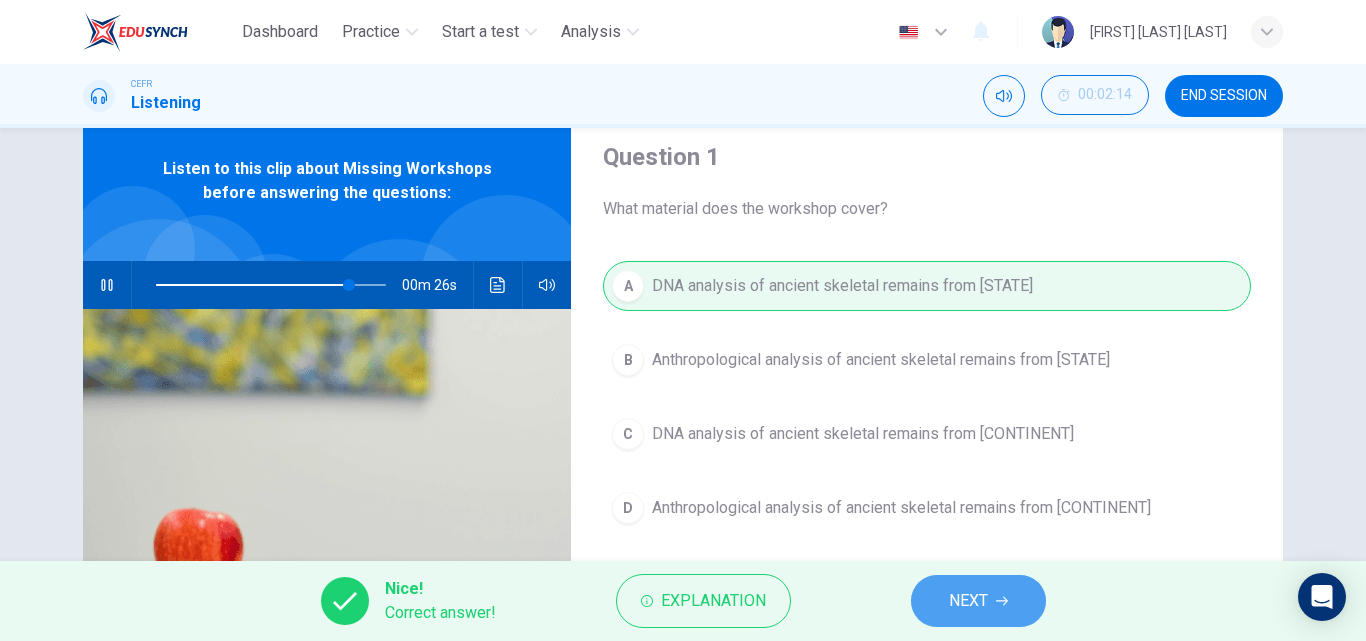 click on "NEXT" at bounding box center (968, 601) 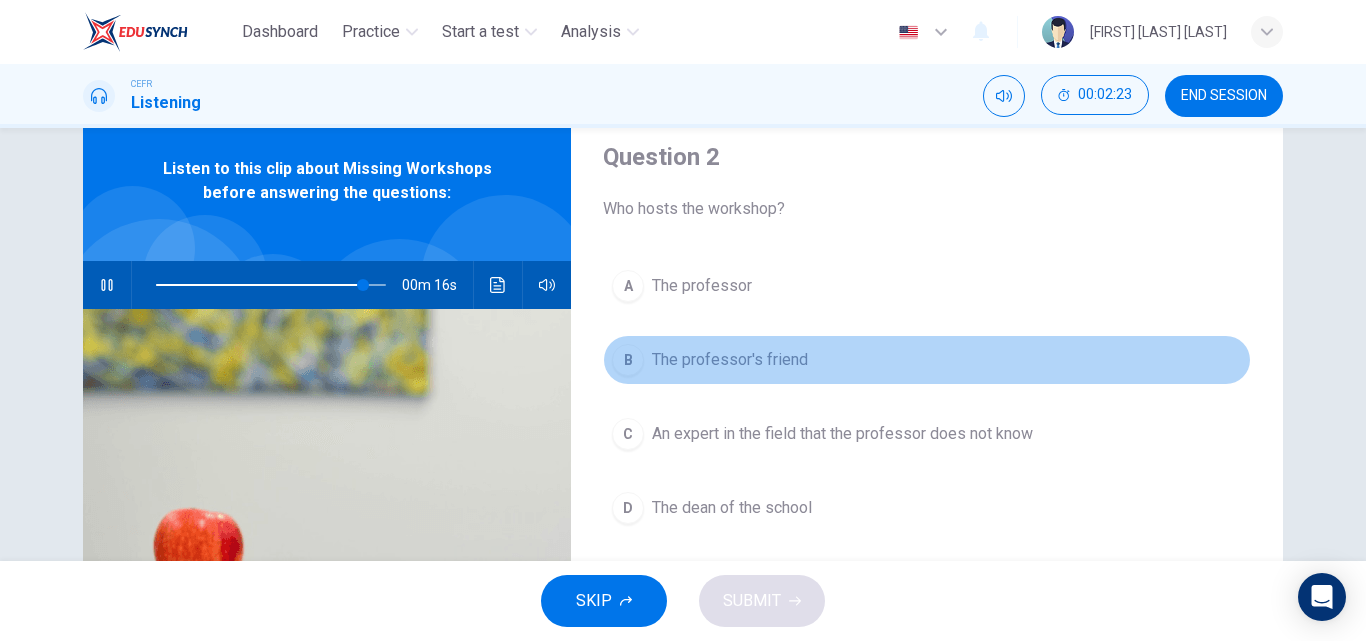 click on "The professor's friend" at bounding box center (702, 286) 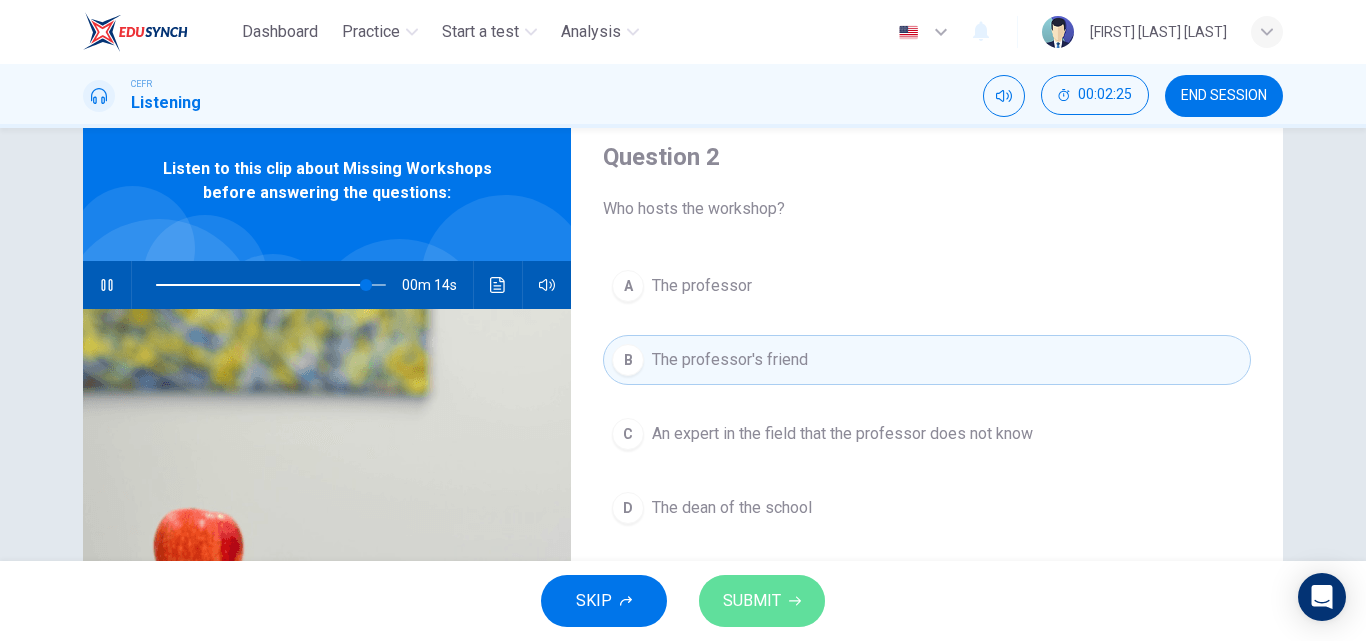 click on "SUBMIT" at bounding box center (762, 601) 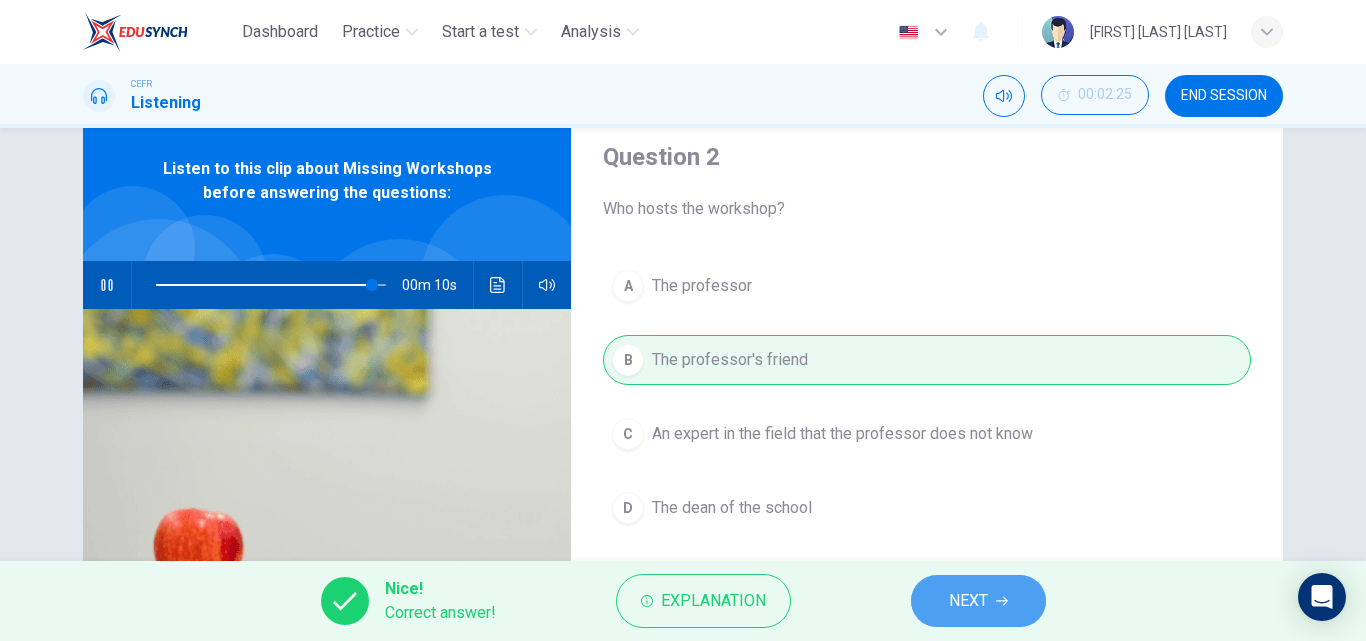 click on "NEXT" at bounding box center (968, 601) 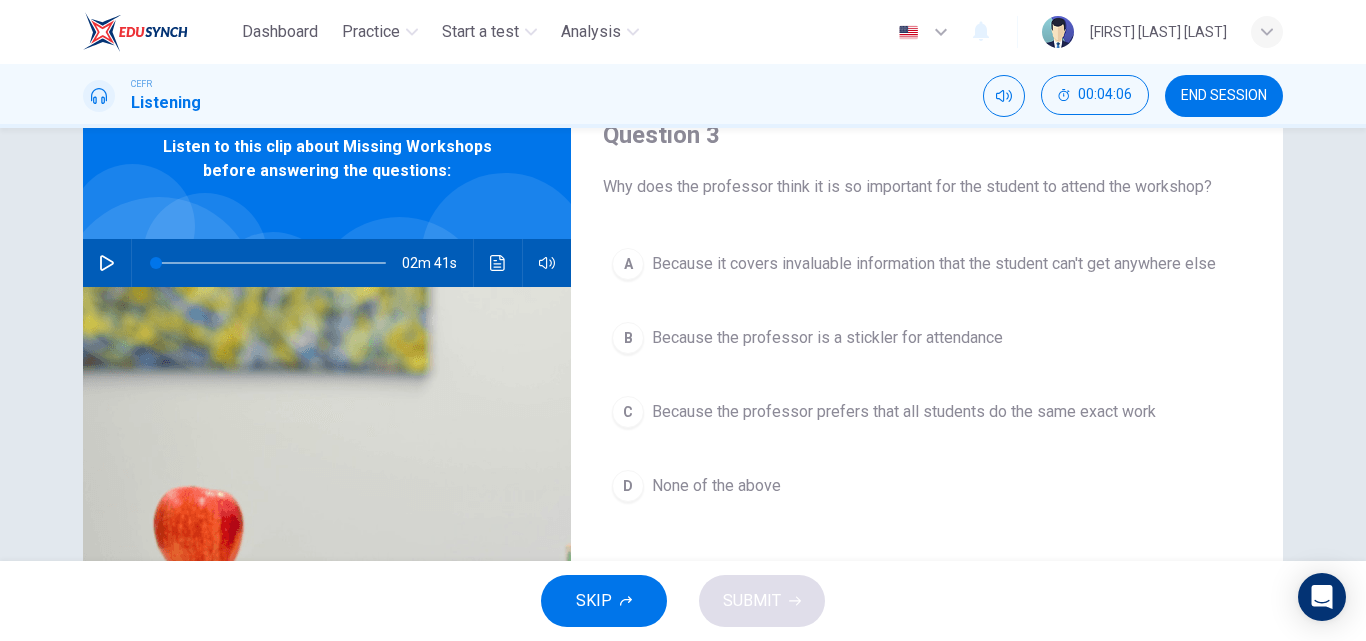 scroll, scrollTop: 89, scrollLeft: 0, axis: vertical 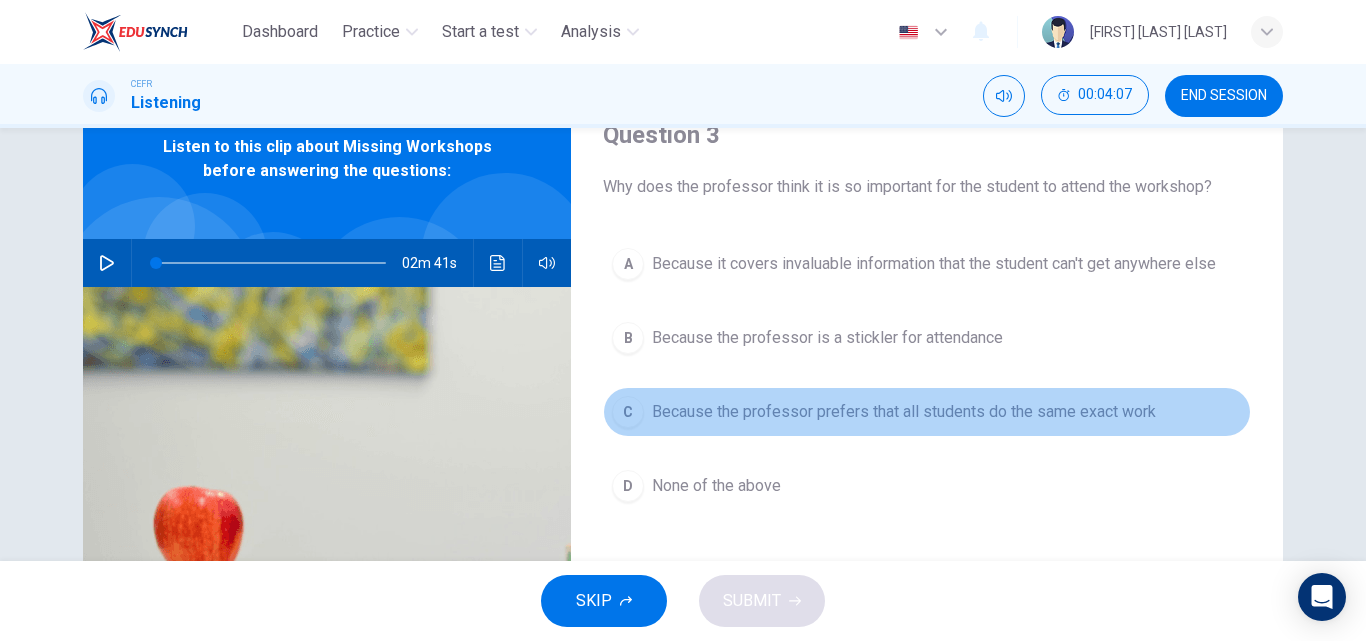 click on "Because the professor prefers that all students do the same exact work" at bounding box center (934, 264) 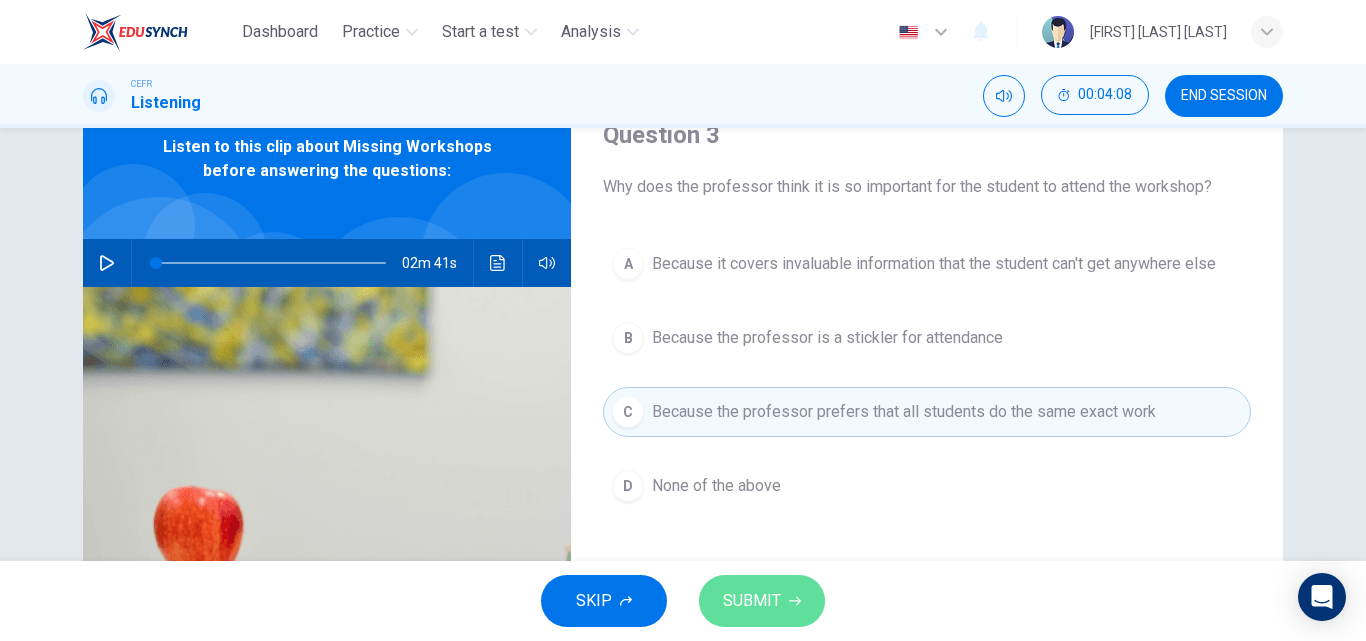 click at bounding box center [795, 601] 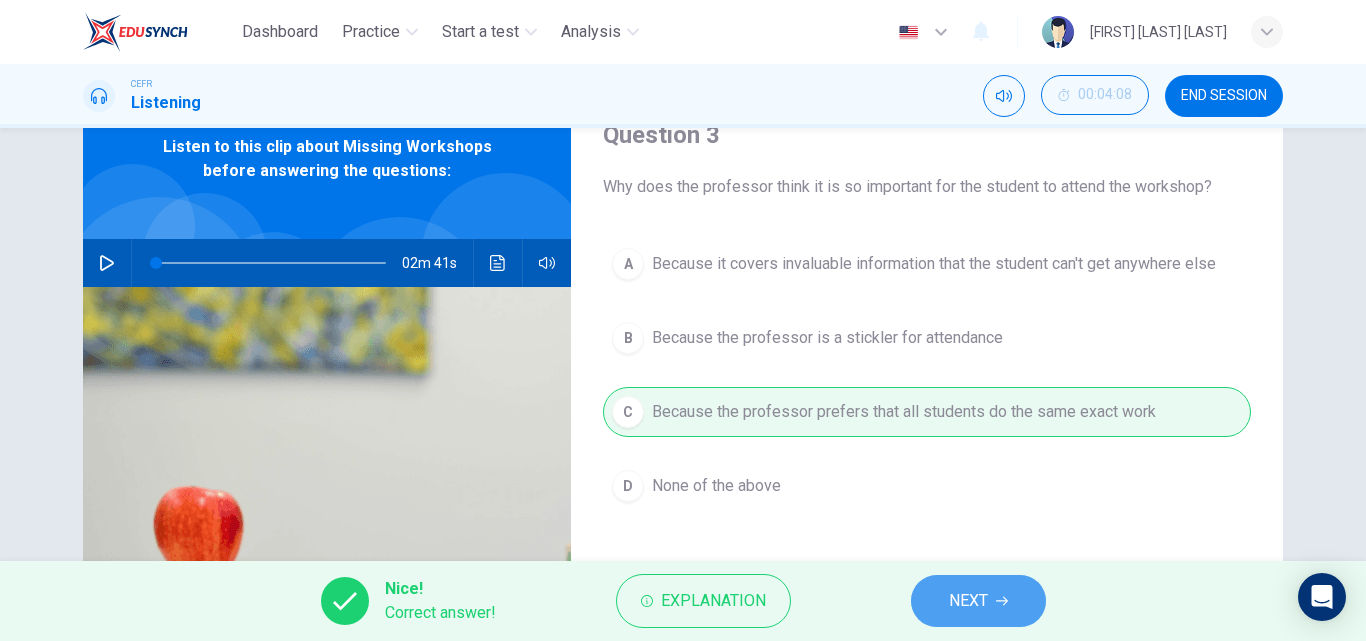 click on "NEXT" at bounding box center [968, 601] 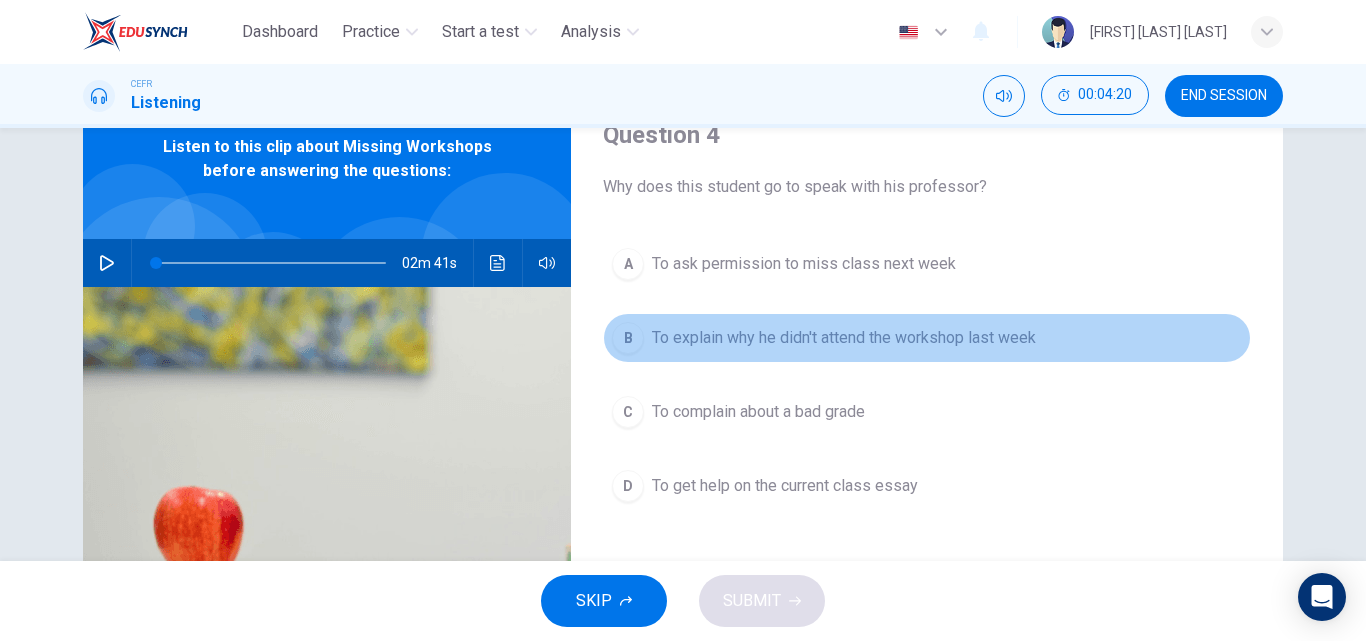click on "To explain why he didn't attend the workshop last week" at bounding box center [804, 264] 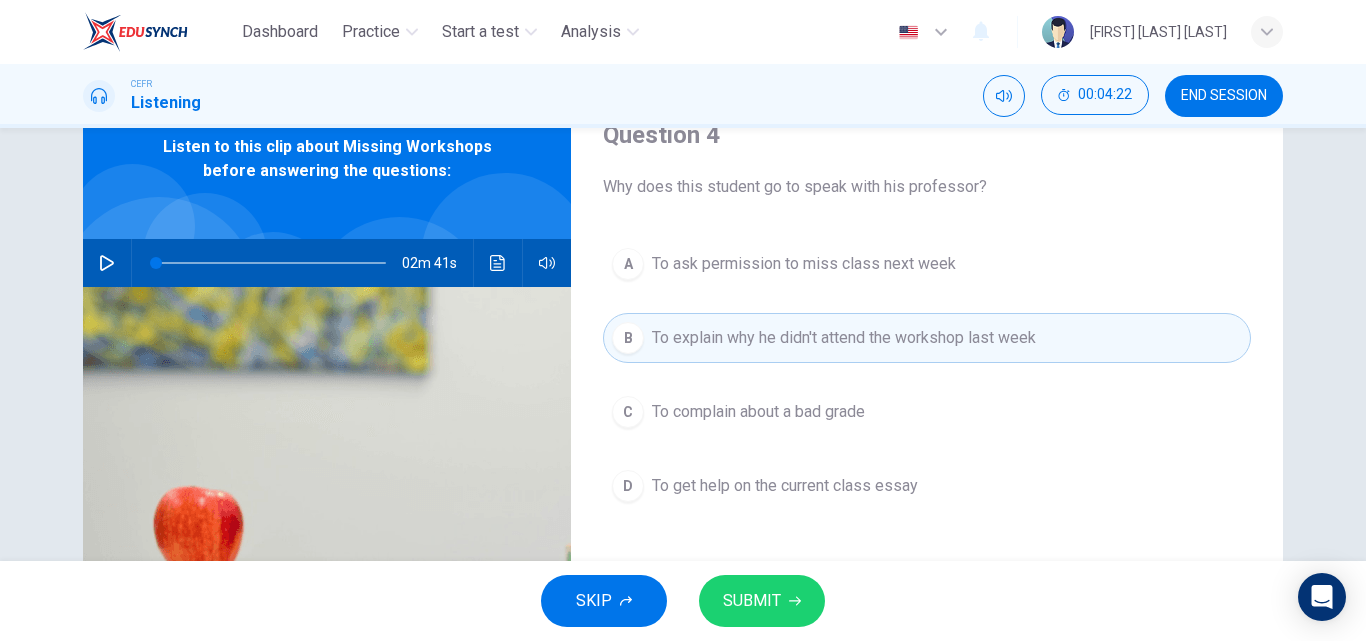 click on "SUBMIT" at bounding box center [762, 601] 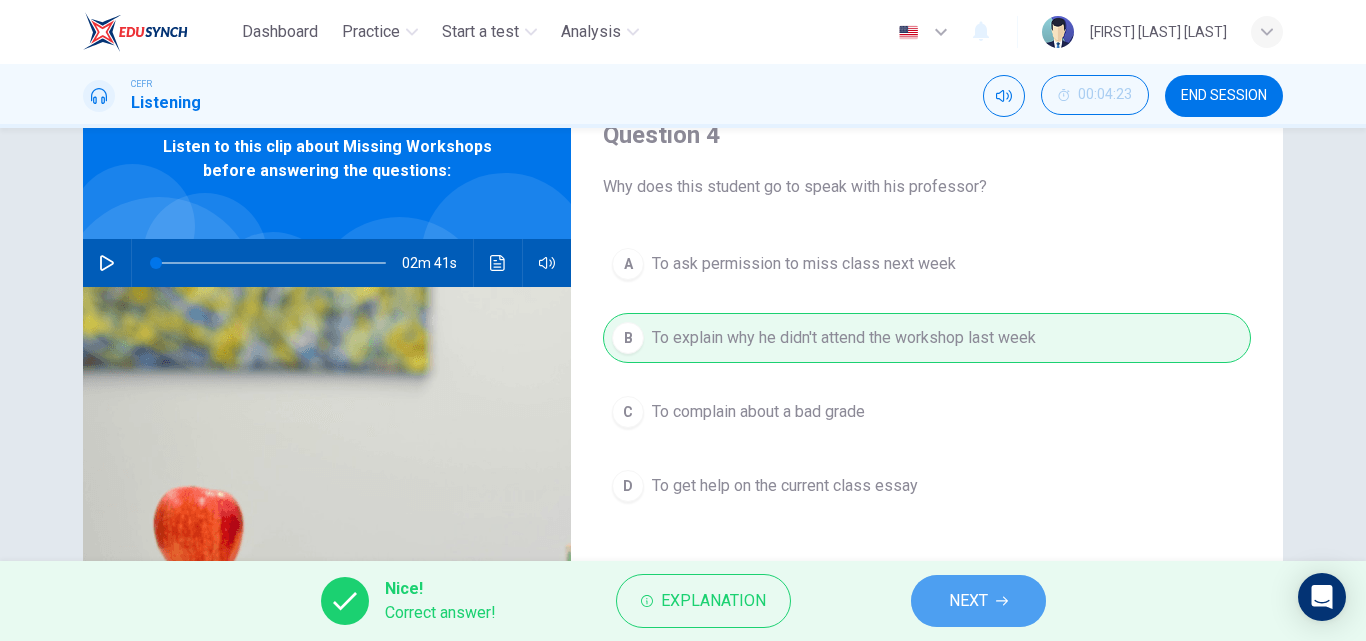 click on "NEXT" at bounding box center [968, 601] 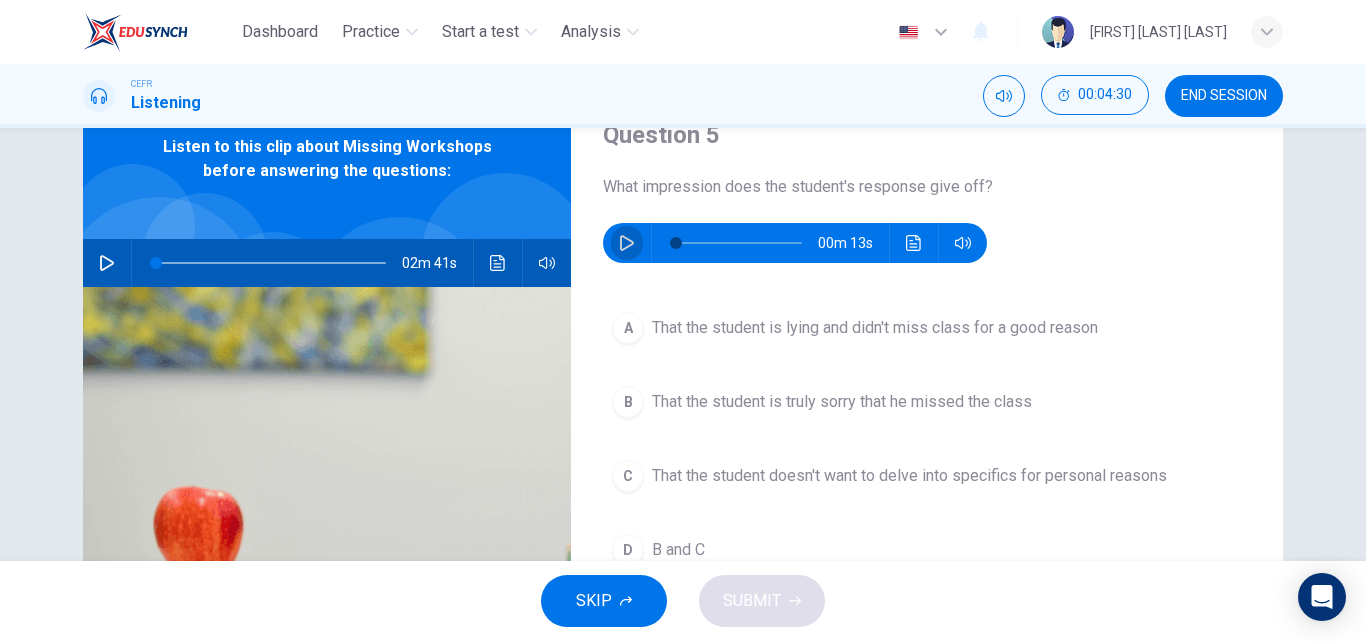 click at bounding box center (627, 243) 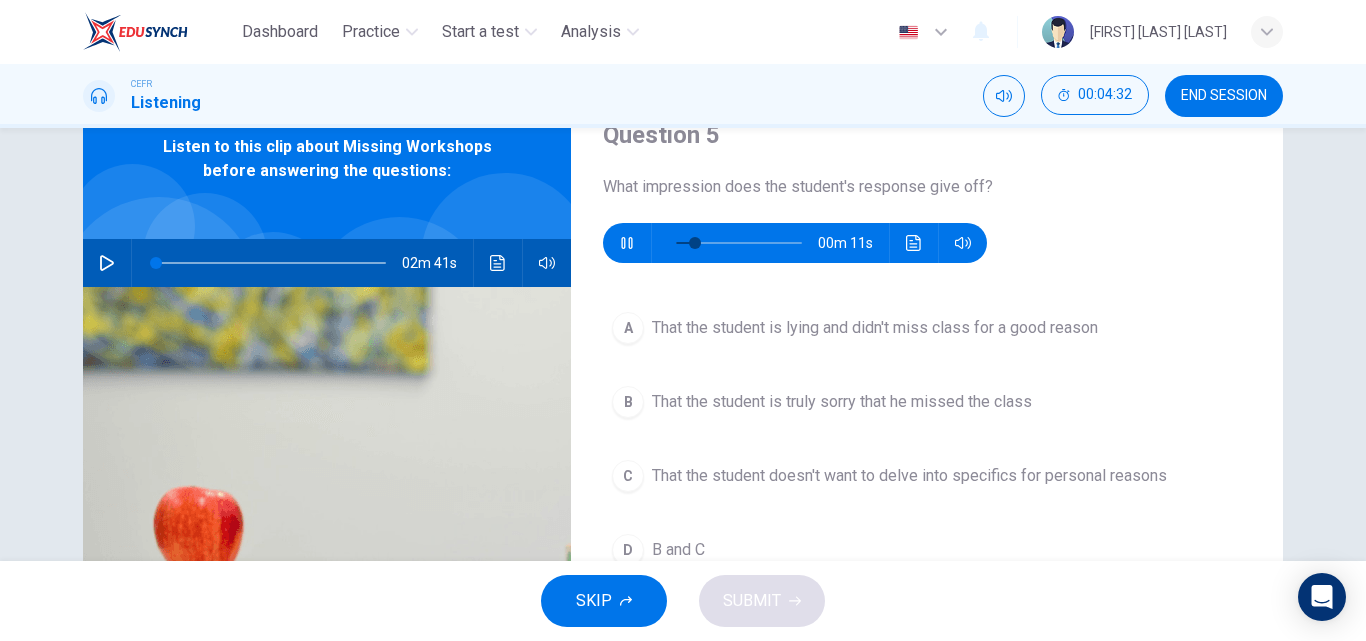 type 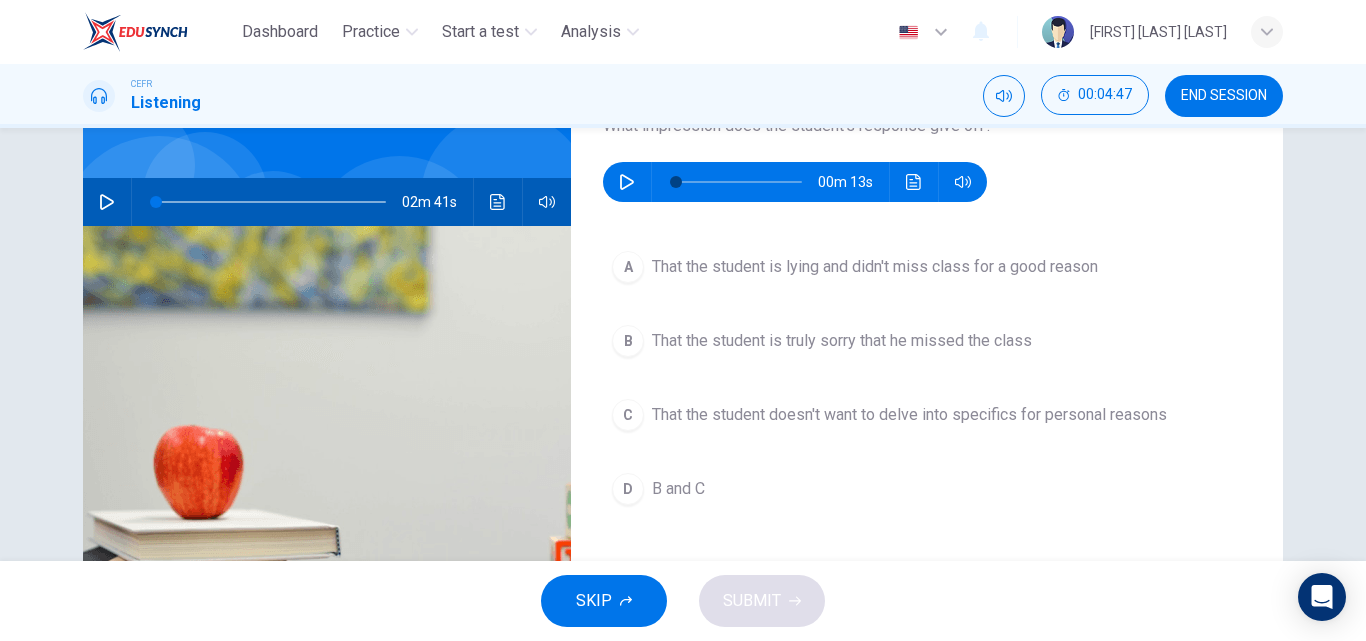 scroll, scrollTop: 151, scrollLeft: 0, axis: vertical 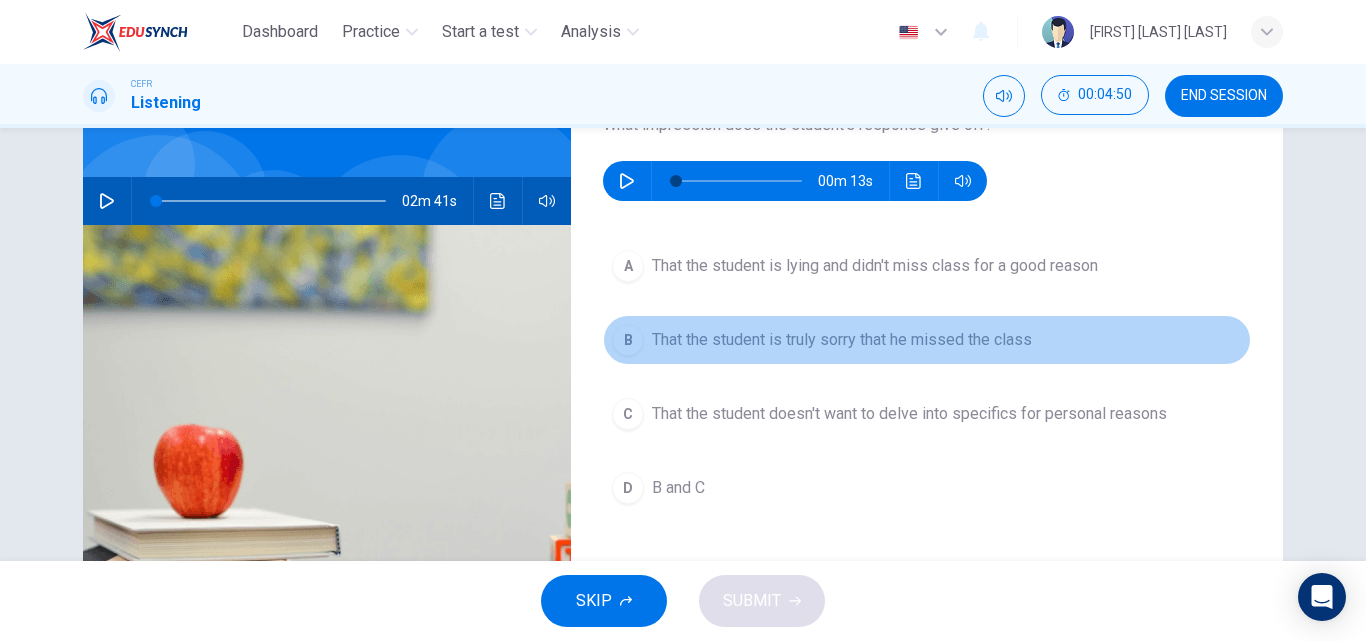 click on "B That the student is truly sorry that he missed the class" at bounding box center [927, 340] 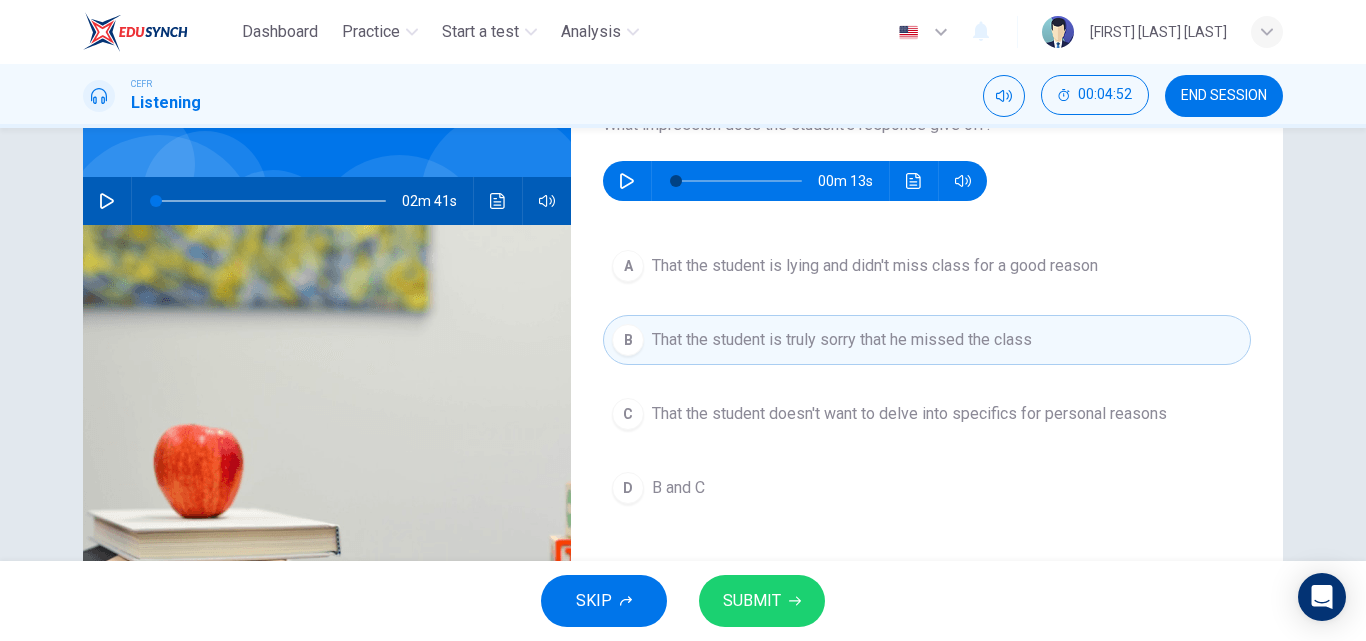 scroll, scrollTop: 212, scrollLeft: 0, axis: vertical 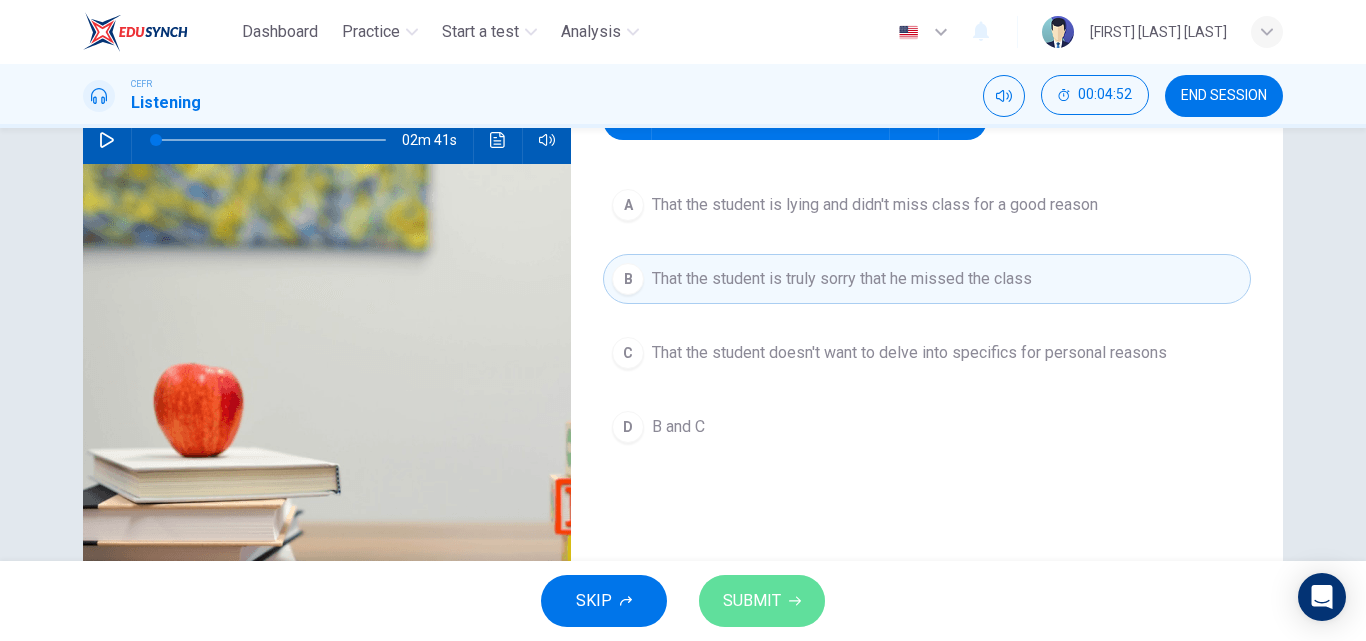 click on "SUBMIT" at bounding box center [762, 601] 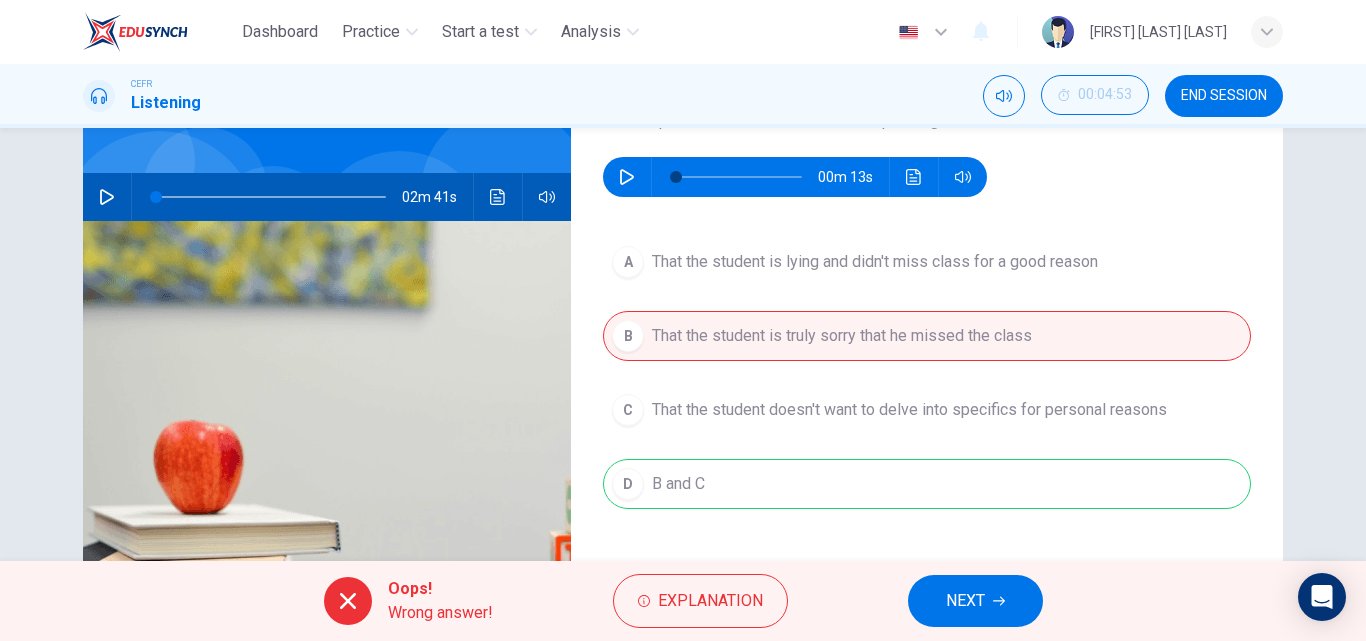scroll, scrollTop: 152, scrollLeft: 0, axis: vertical 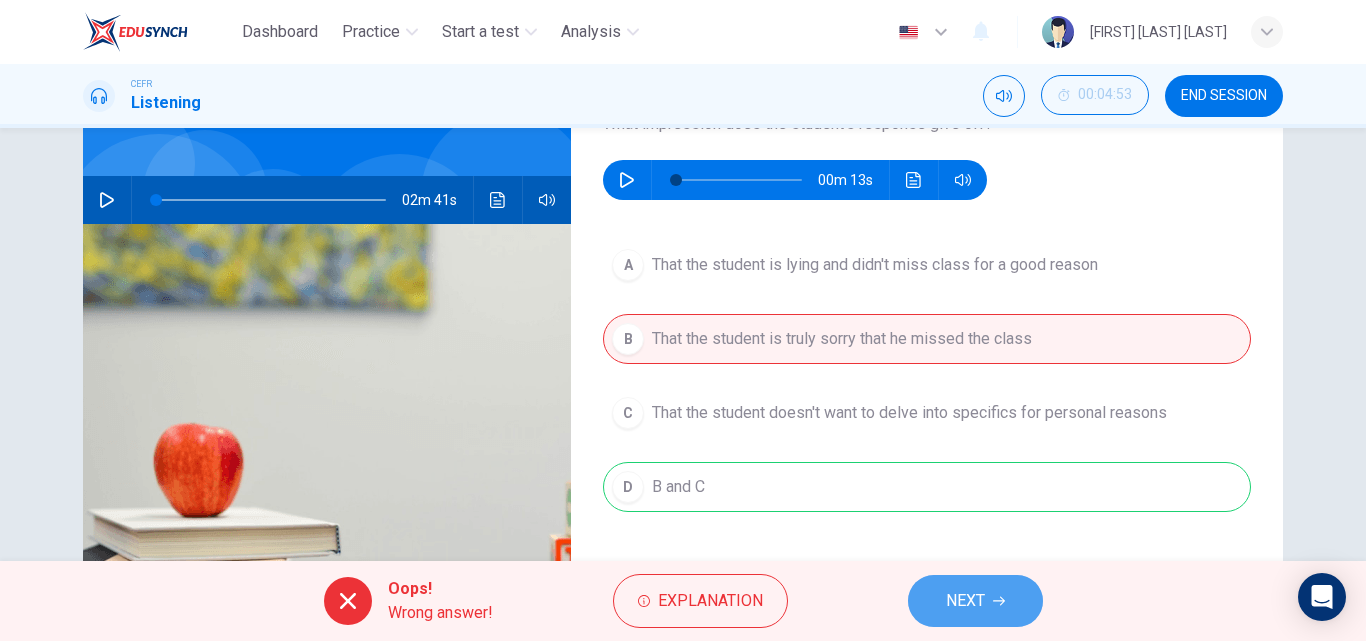 click on "NEXT" at bounding box center (965, 601) 